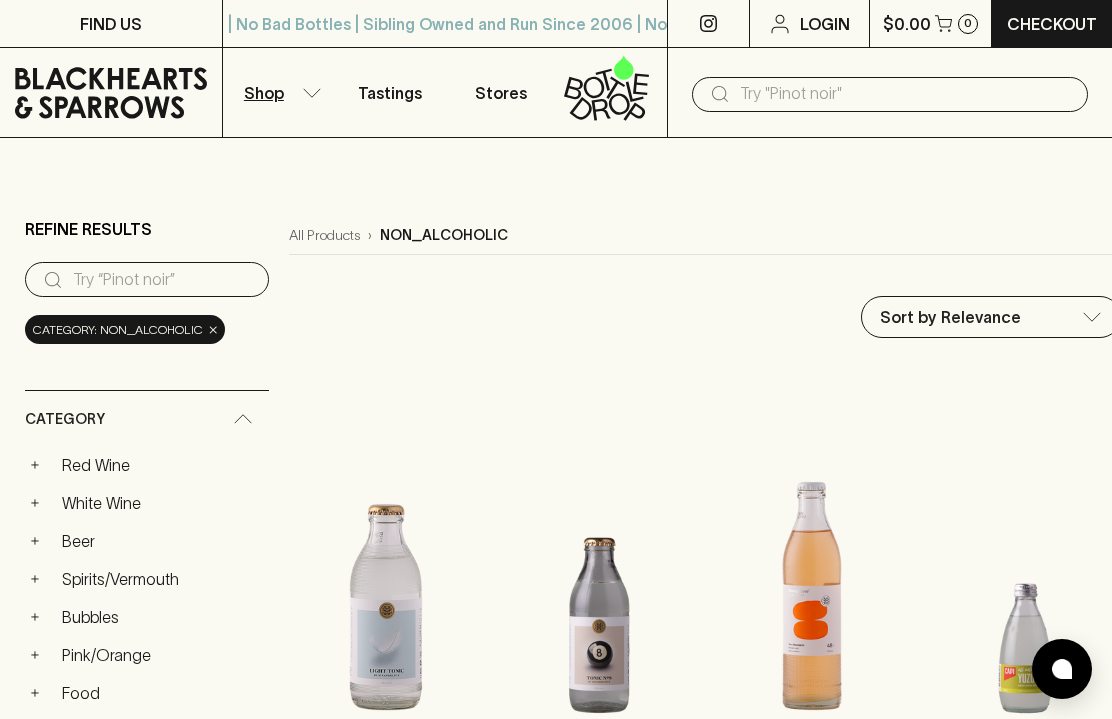 scroll, scrollTop: 708, scrollLeft: 0, axis: vertical 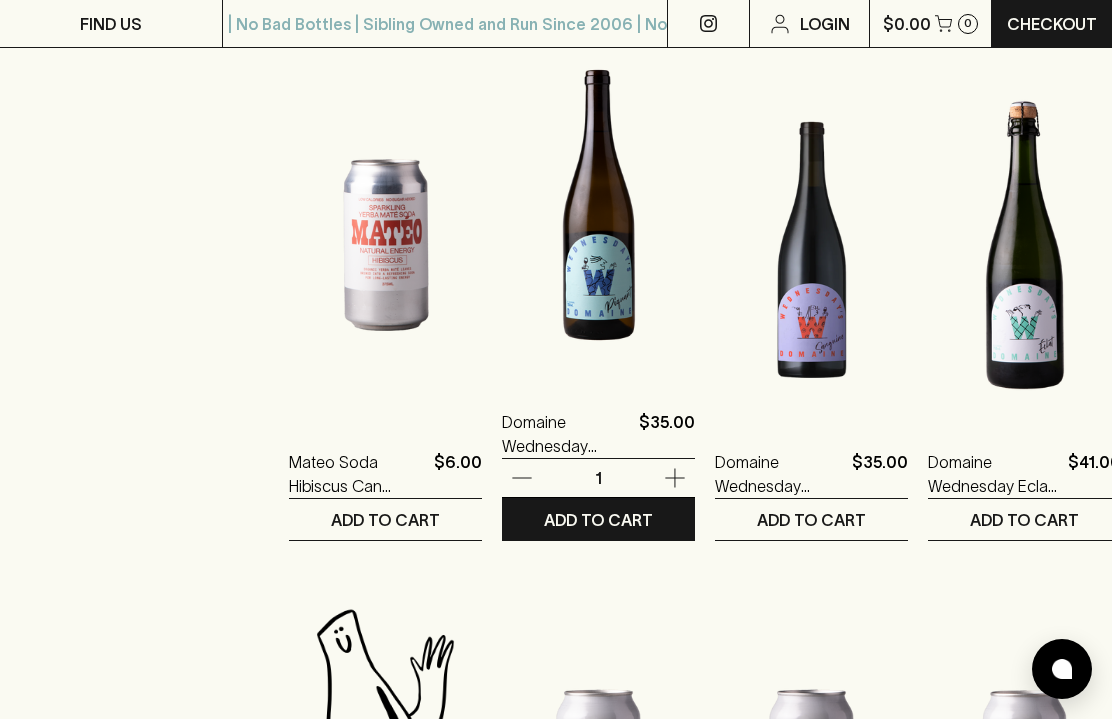 click at bounding box center [598, 205] 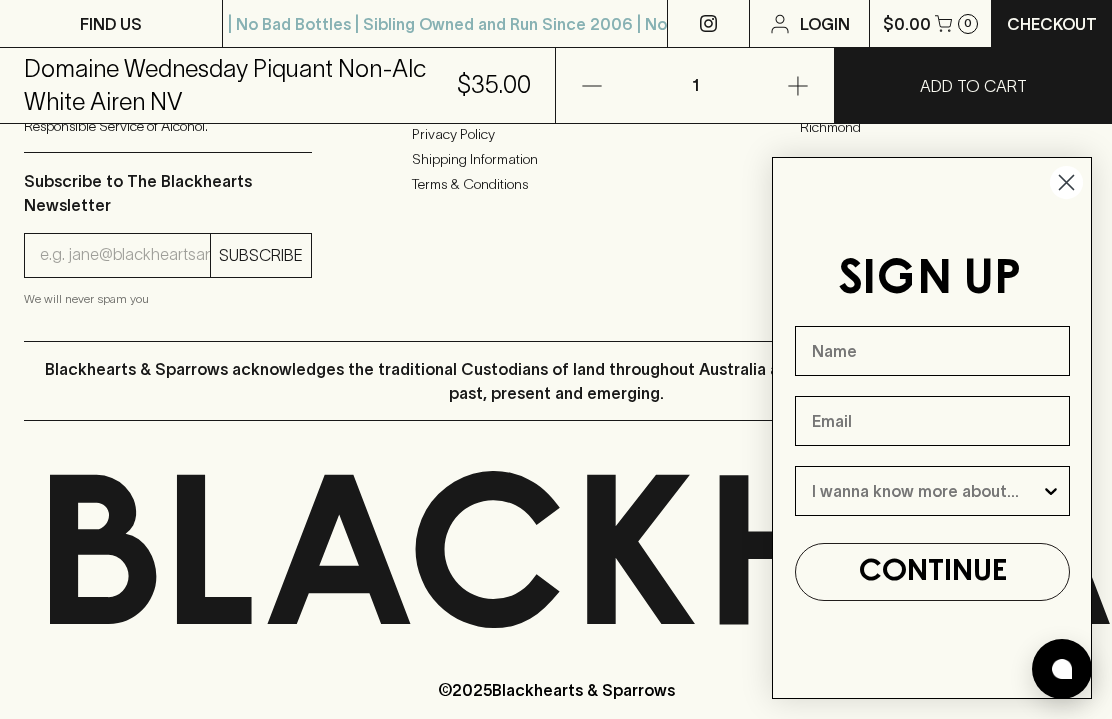 scroll, scrollTop: 1568, scrollLeft: 0, axis: vertical 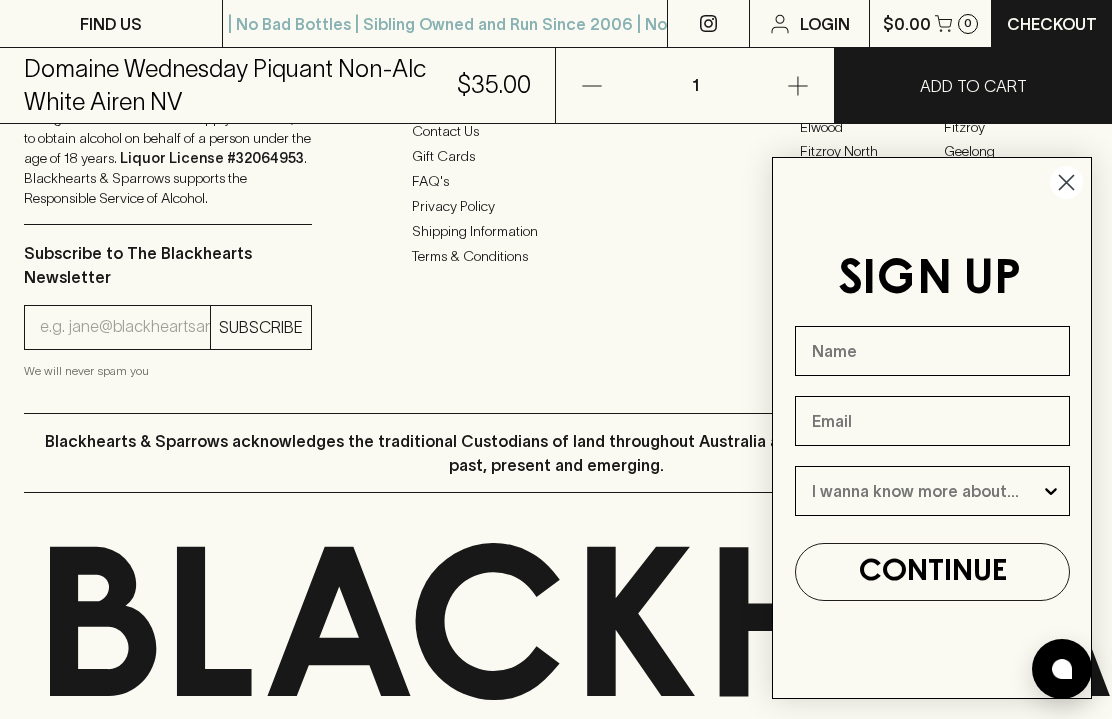 click 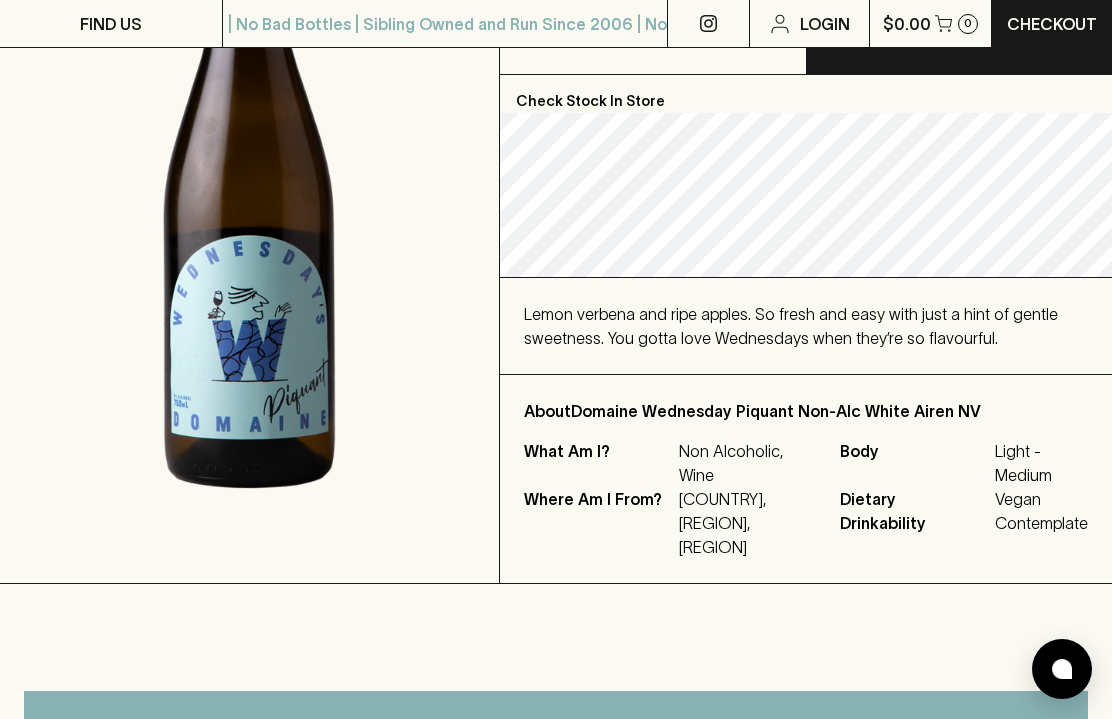 scroll, scrollTop: 403, scrollLeft: 0, axis: vertical 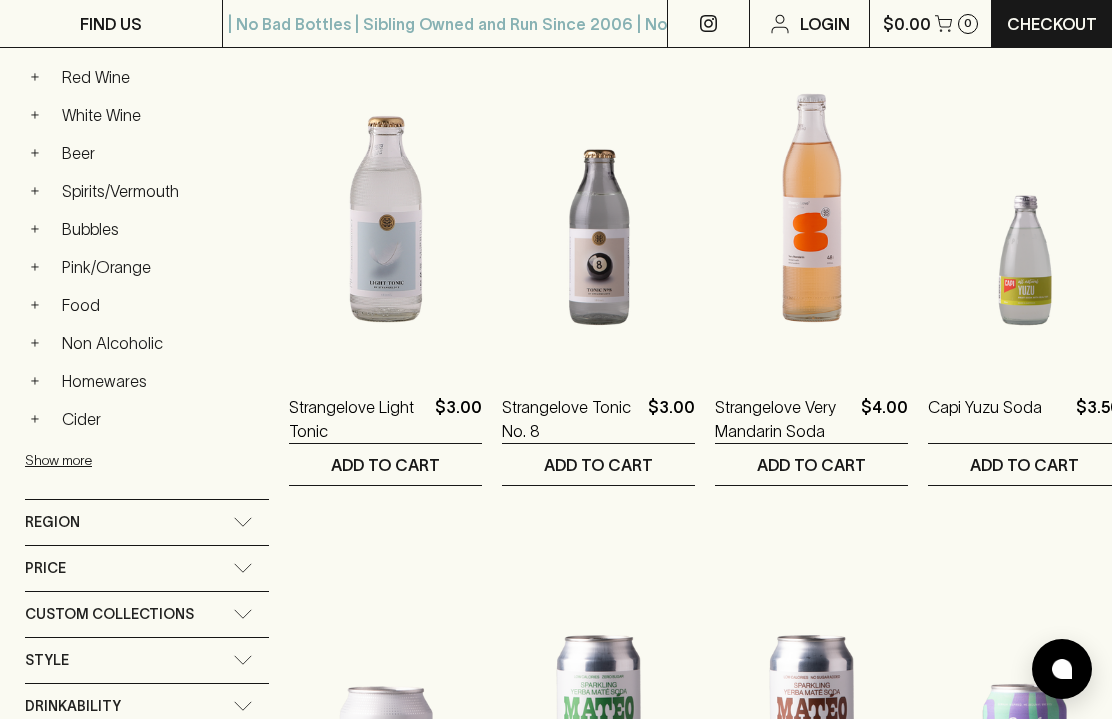 click on "Region" at bounding box center (129, 522) 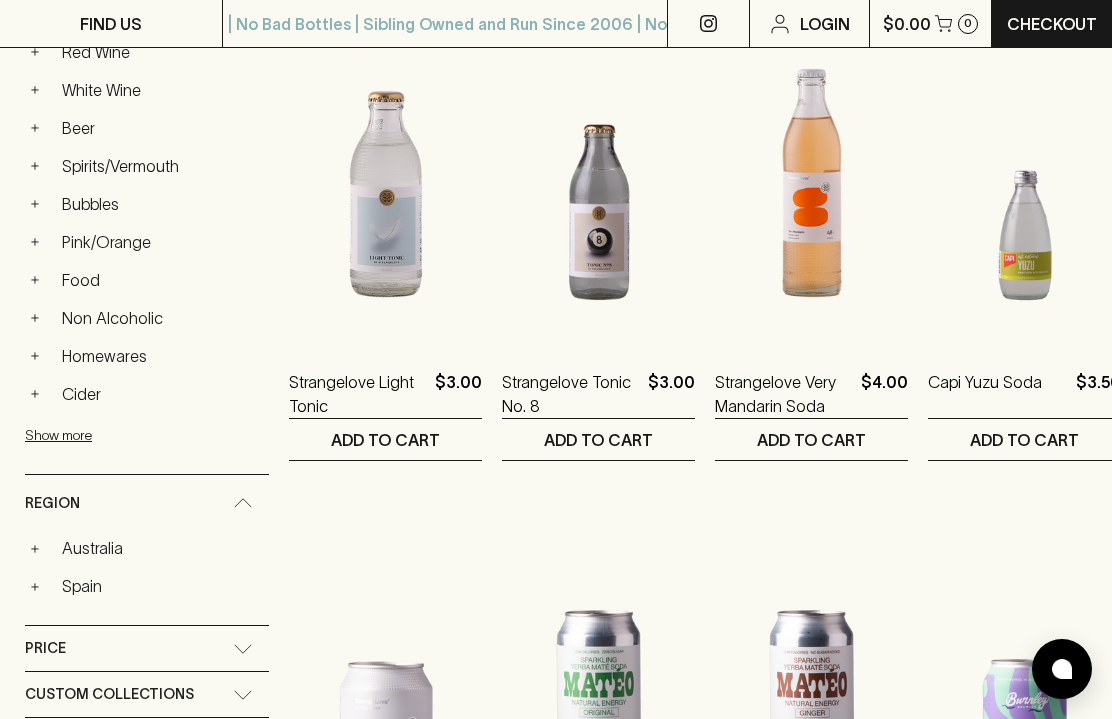 scroll, scrollTop: 417, scrollLeft: 0, axis: vertical 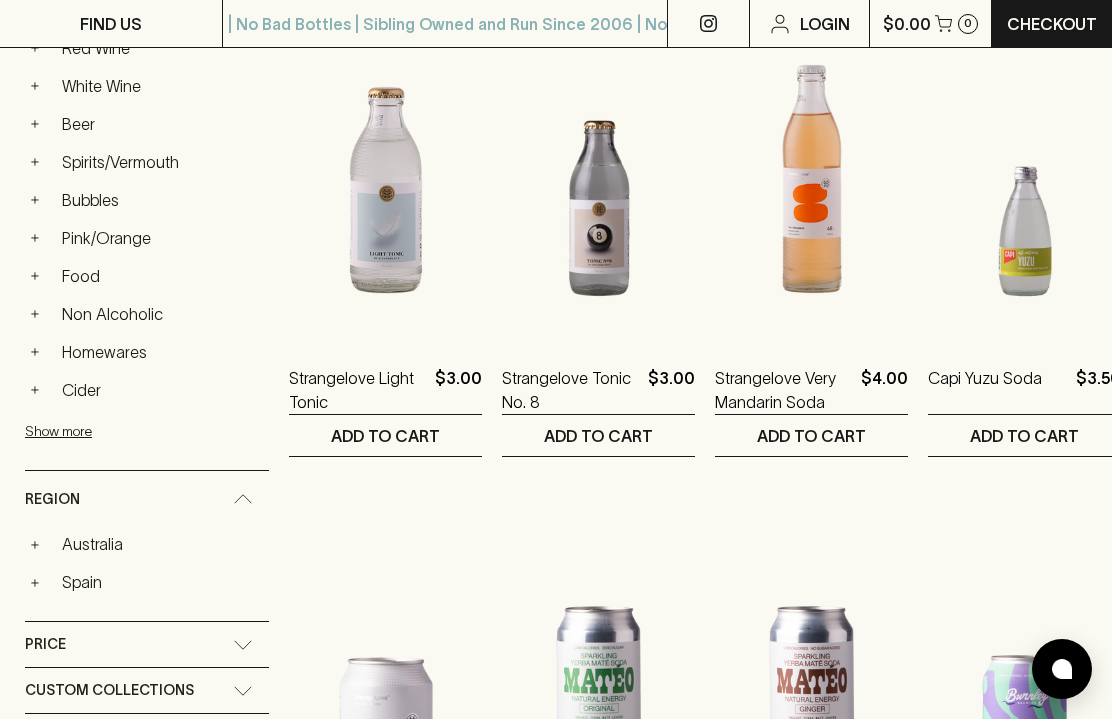 click on "+" at bounding box center (35, 544) 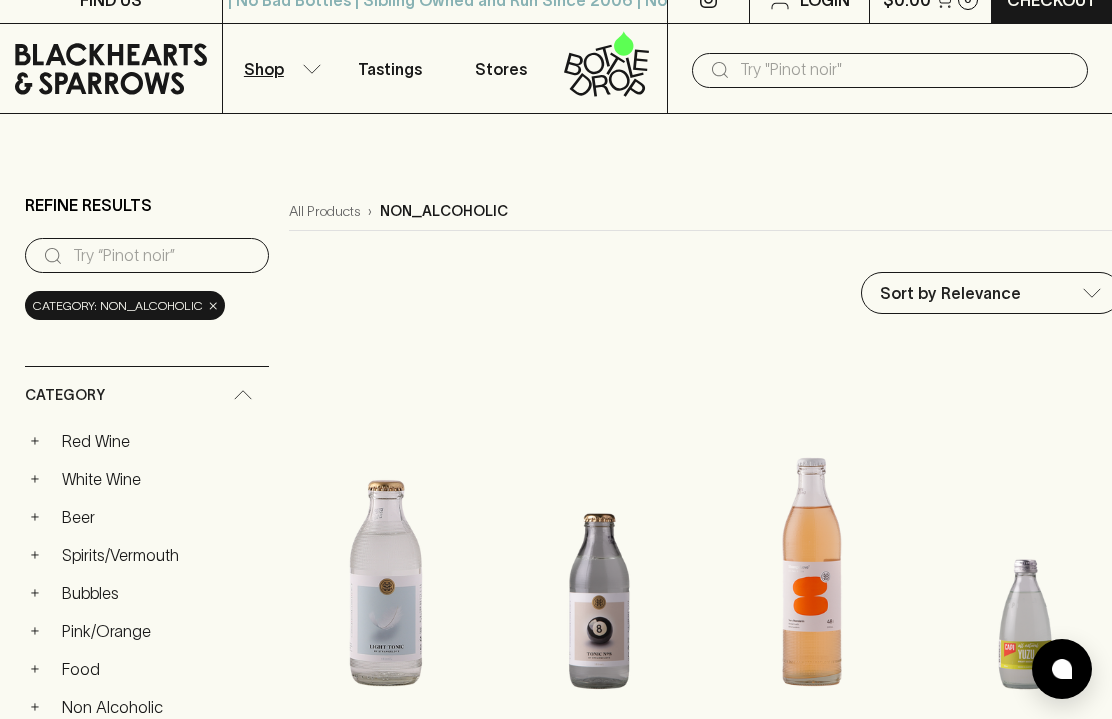 scroll, scrollTop: 0, scrollLeft: 0, axis: both 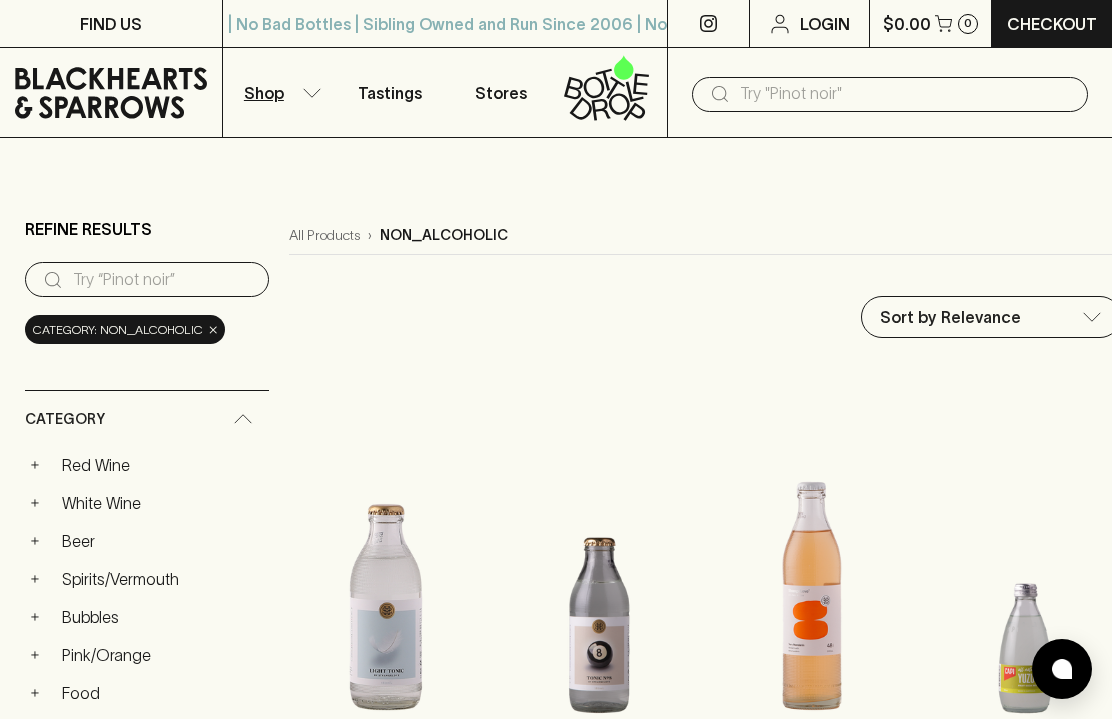 click on "Shop" at bounding box center [278, 92] 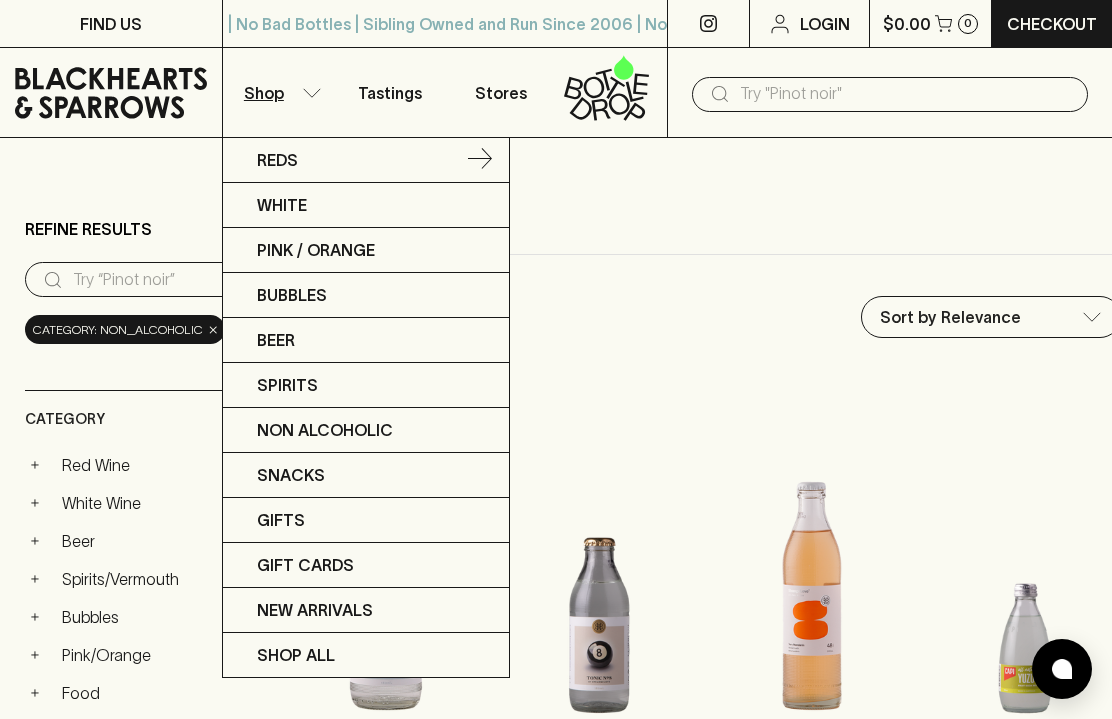 click on "Reds" at bounding box center [366, 160] 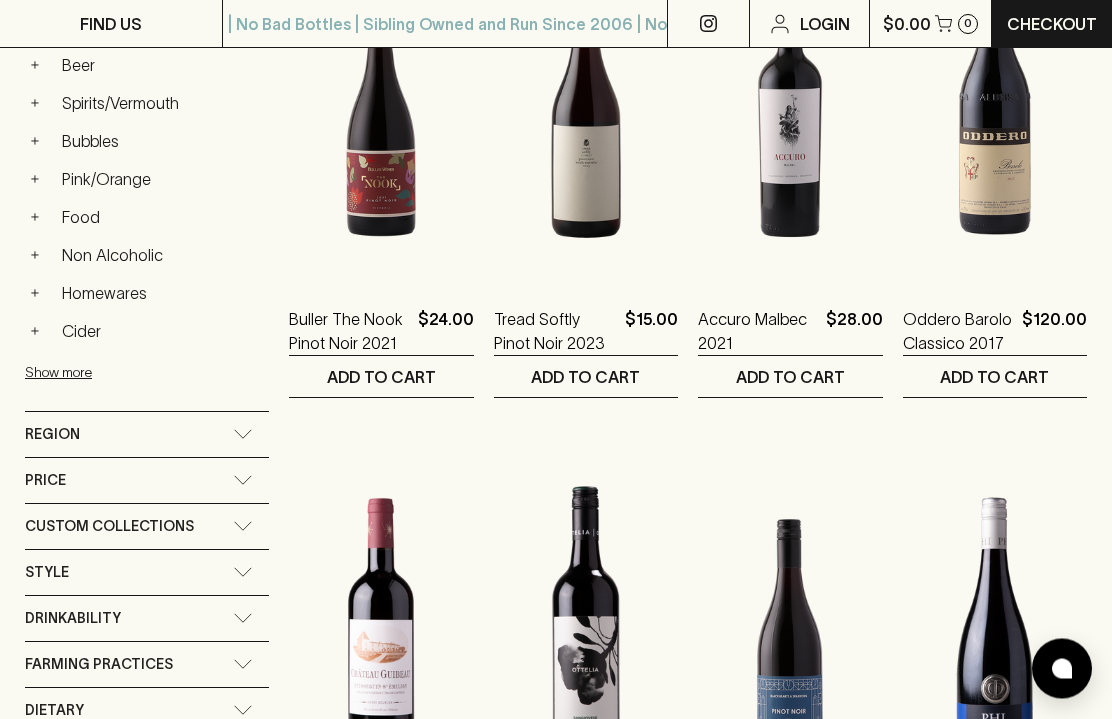 scroll, scrollTop: 476, scrollLeft: 0, axis: vertical 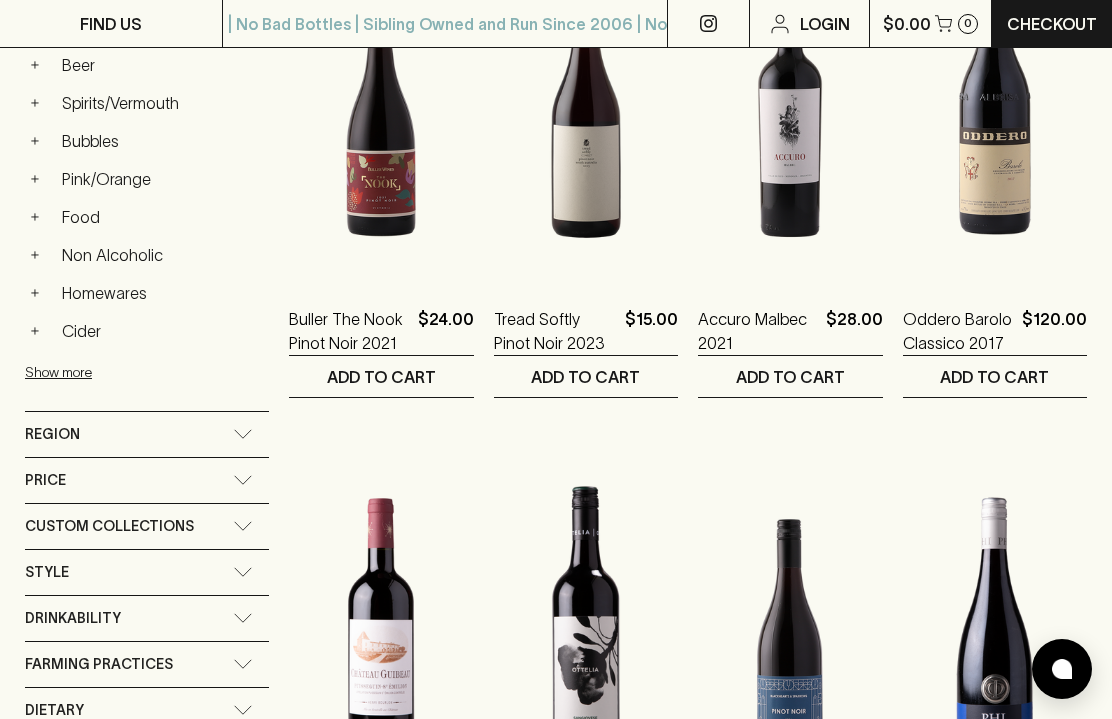 click on "Region" at bounding box center [129, 434] 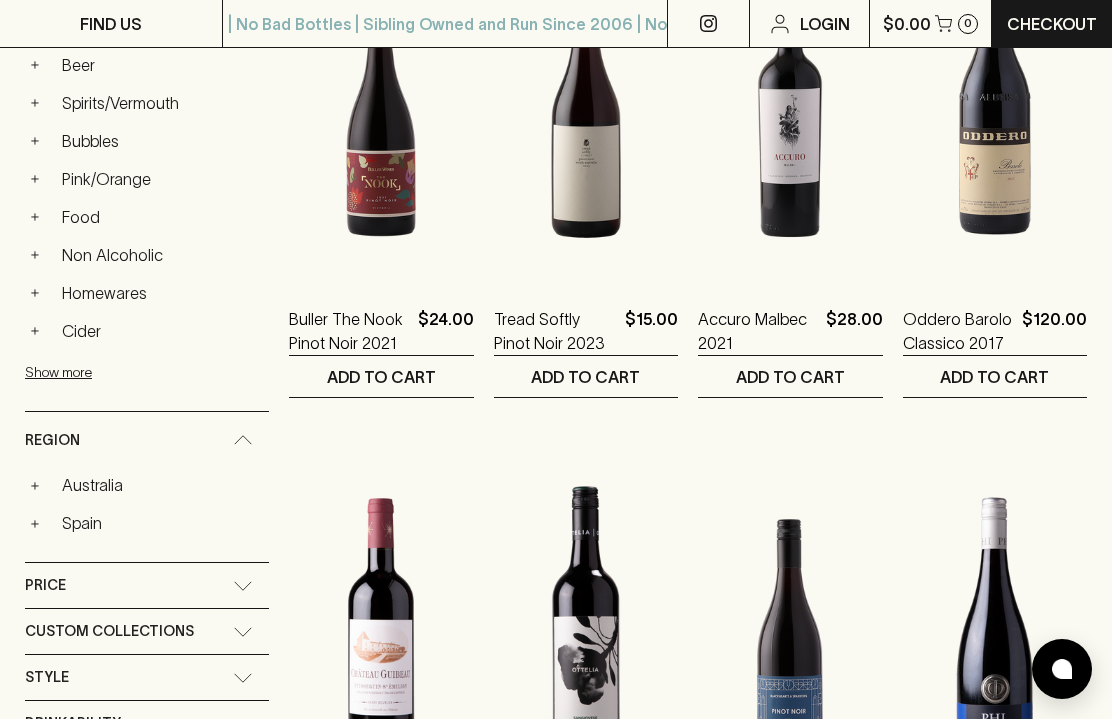 click on "Australia" at bounding box center (161, 485) 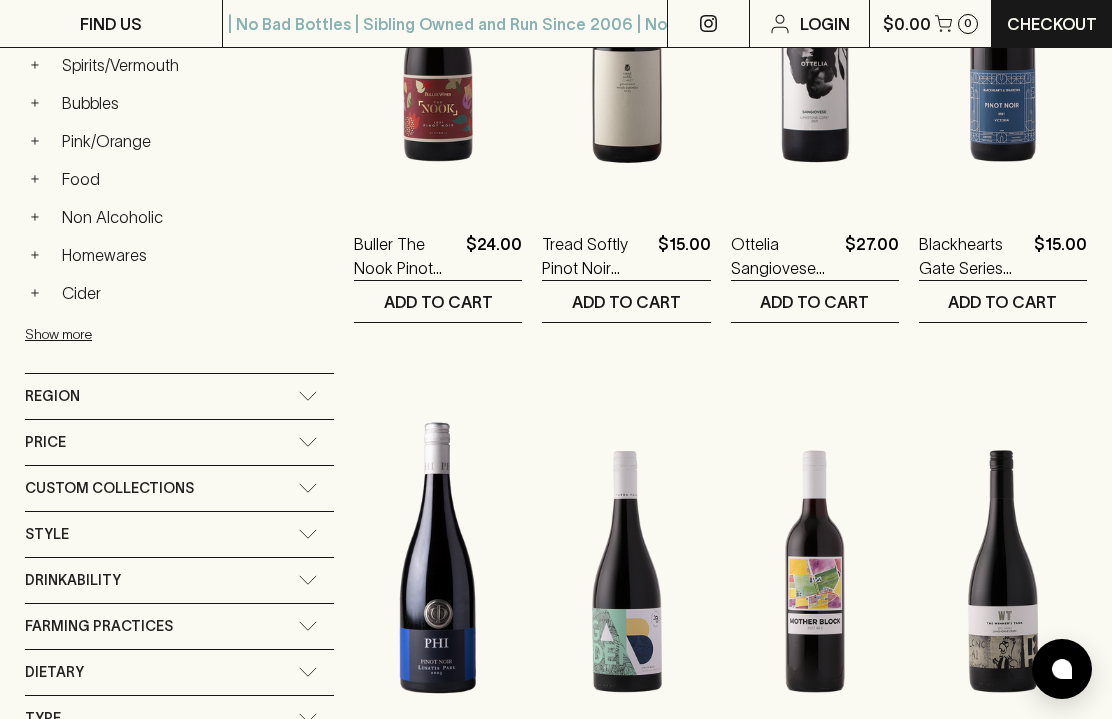 scroll, scrollTop: 576, scrollLeft: 0, axis: vertical 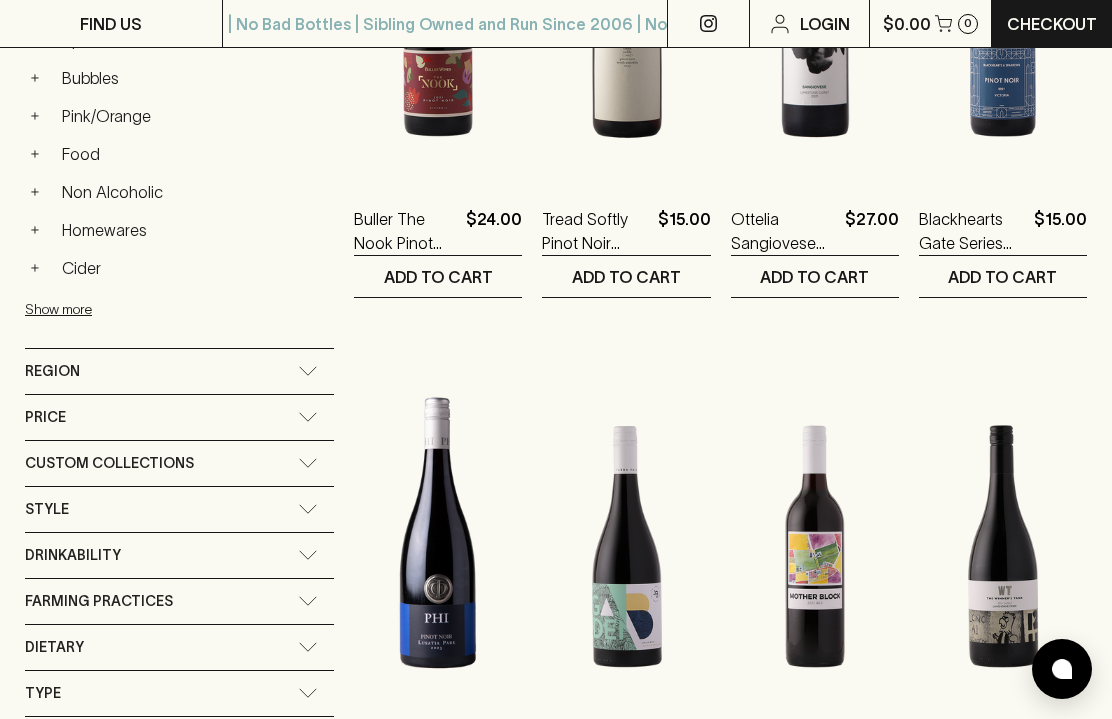 click on "Region" at bounding box center [179, 371] 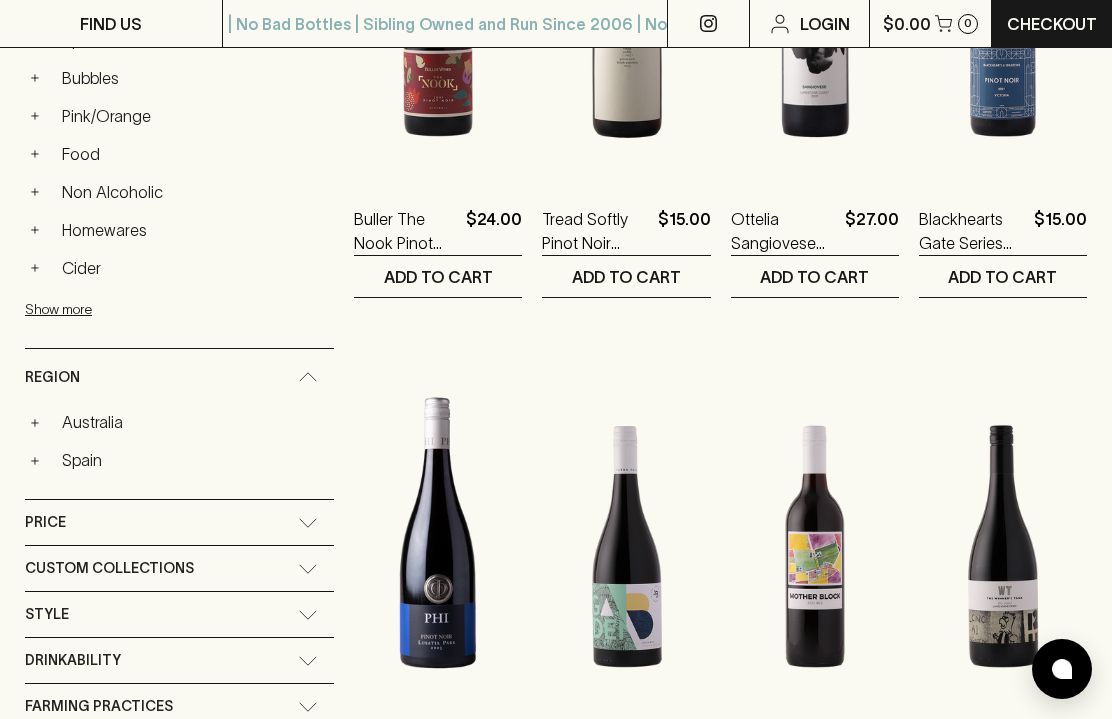 click on "+" at bounding box center (35, 422) 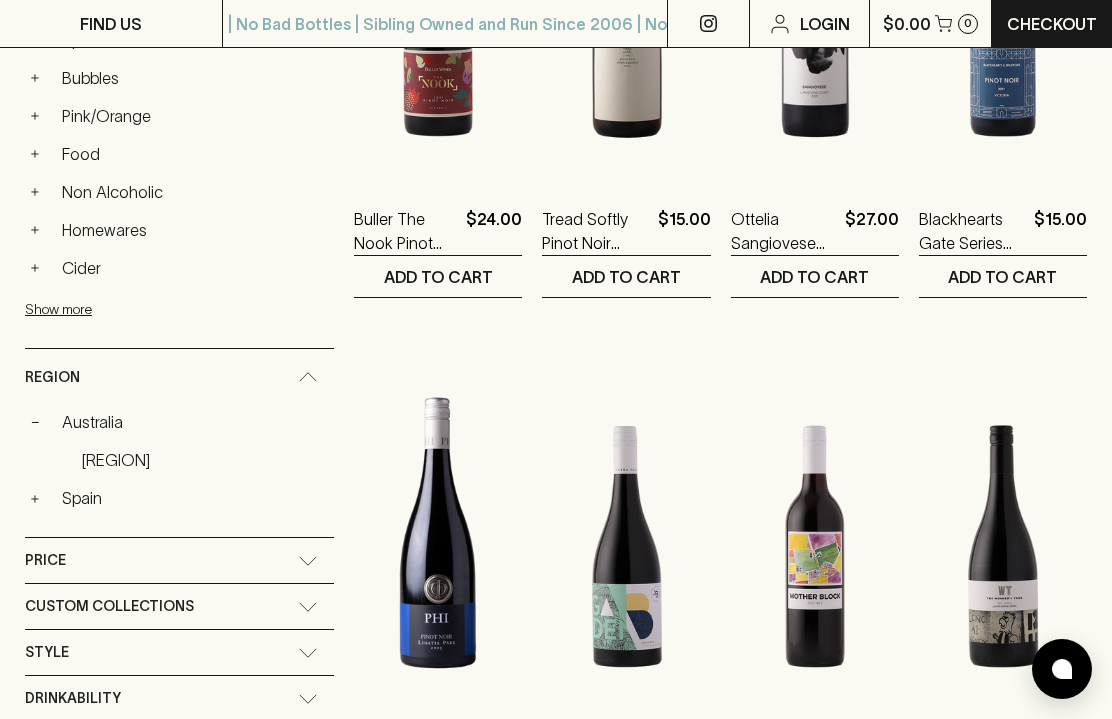 click on "South Australia" at bounding box center (203, 460) 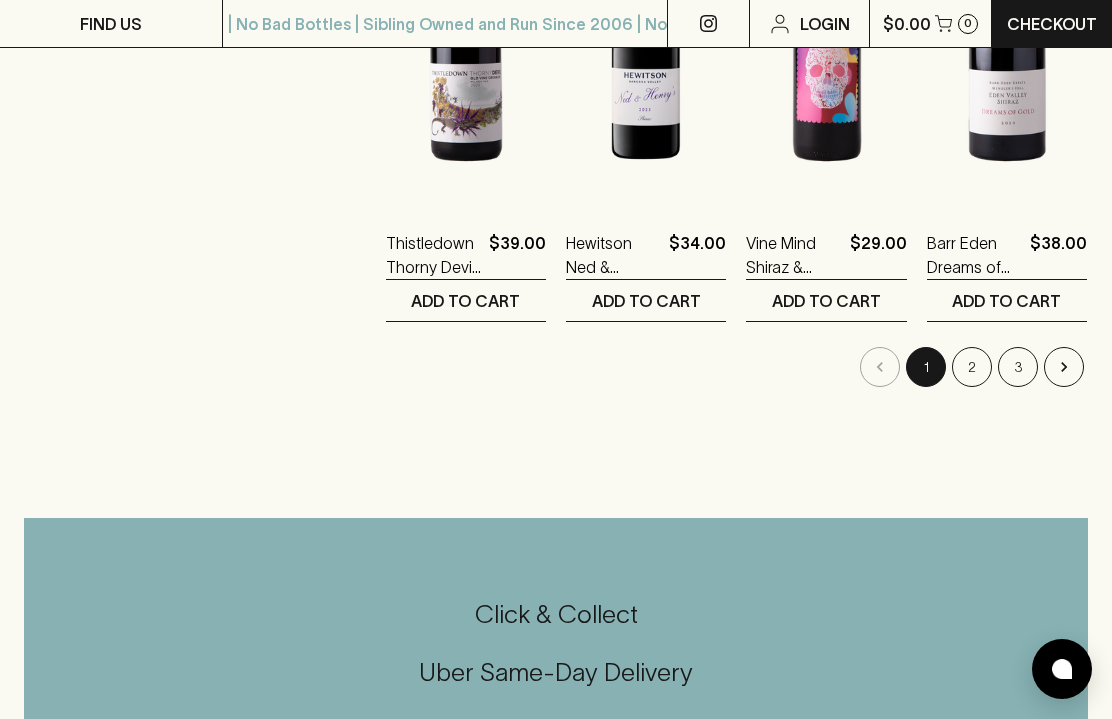 scroll, scrollTop: 2692, scrollLeft: 0, axis: vertical 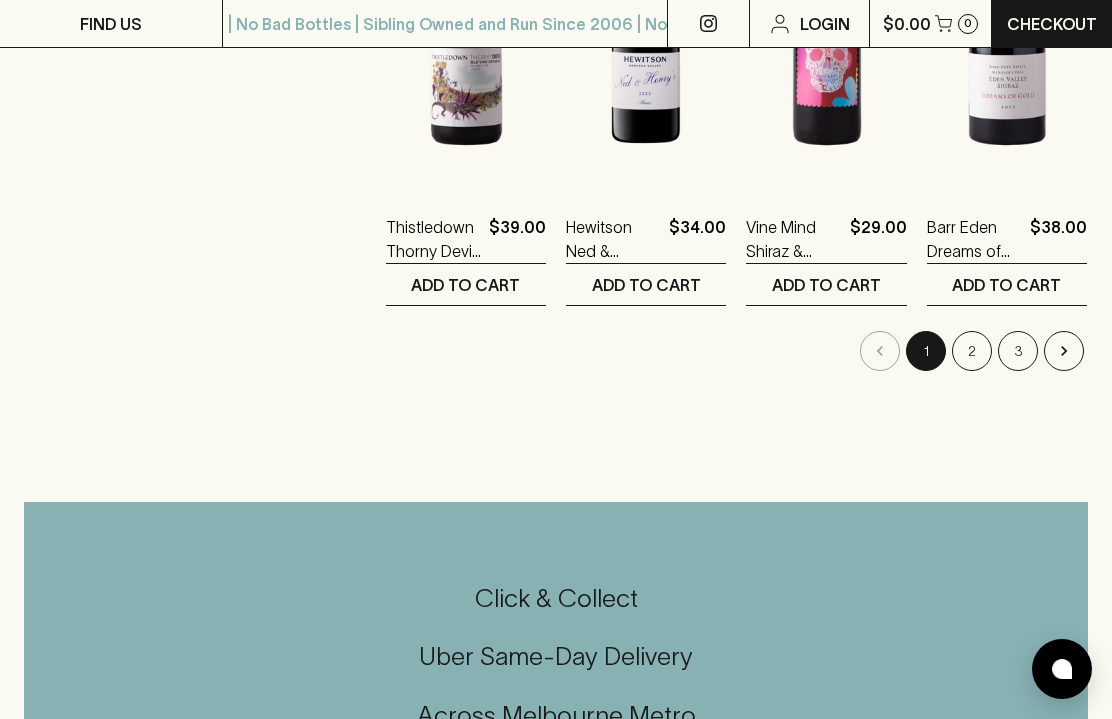 click on "2" at bounding box center (972, 351) 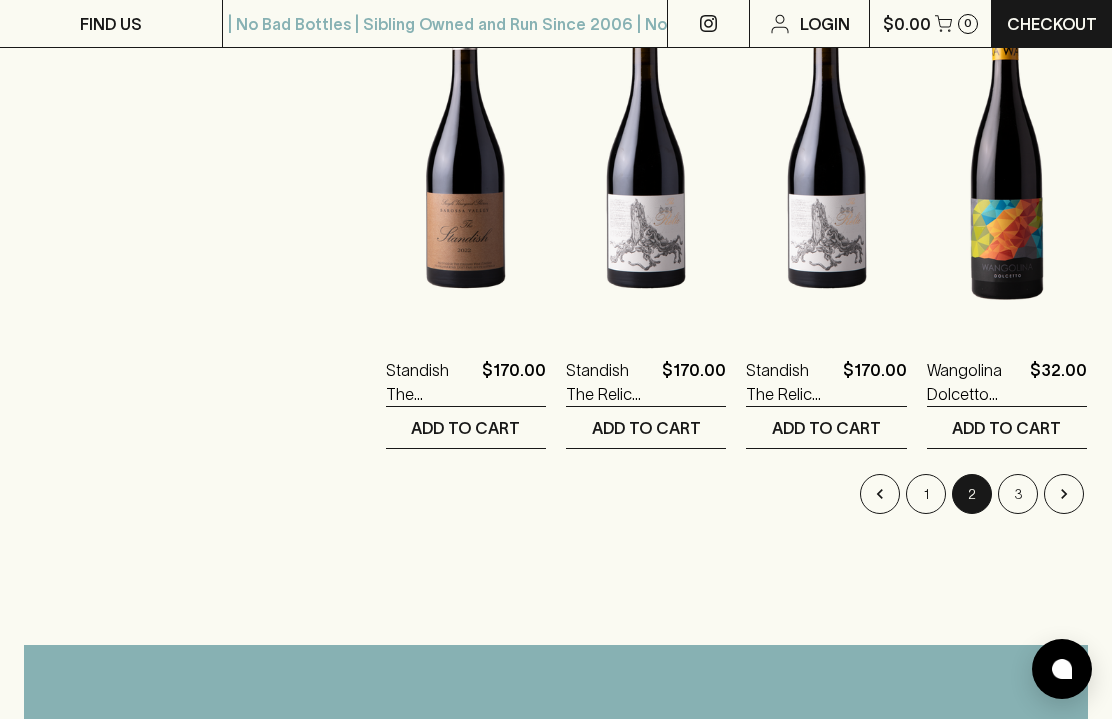scroll, scrollTop: 2540, scrollLeft: 0, axis: vertical 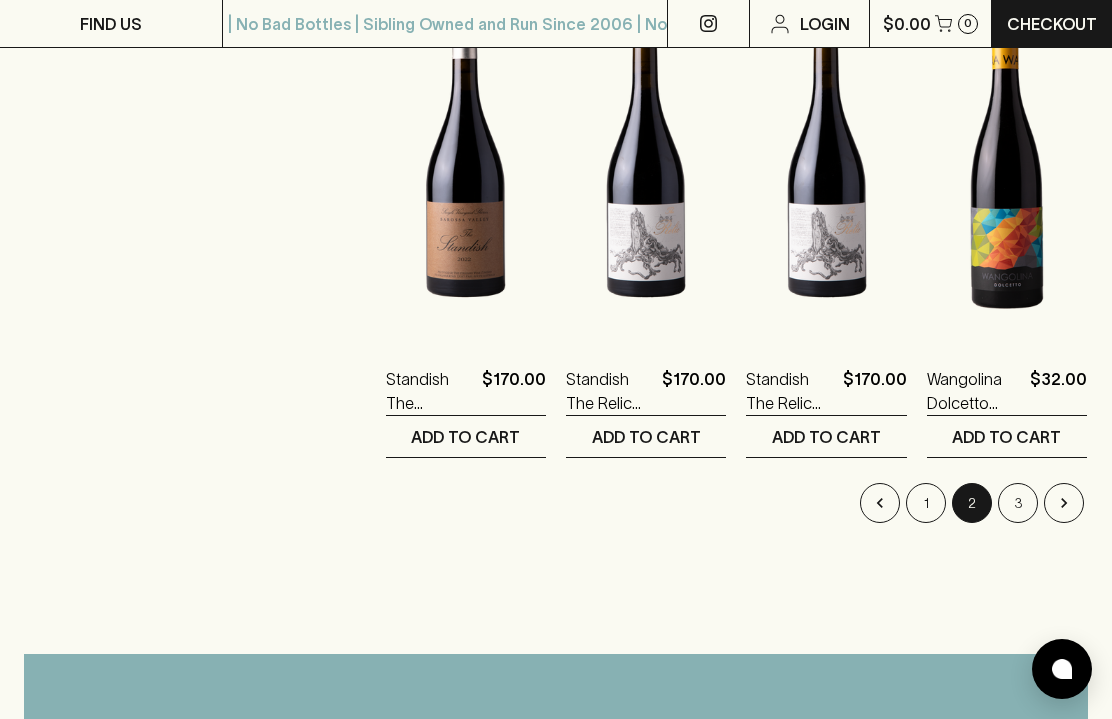 click on "3" at bounding box center (1018, 503) 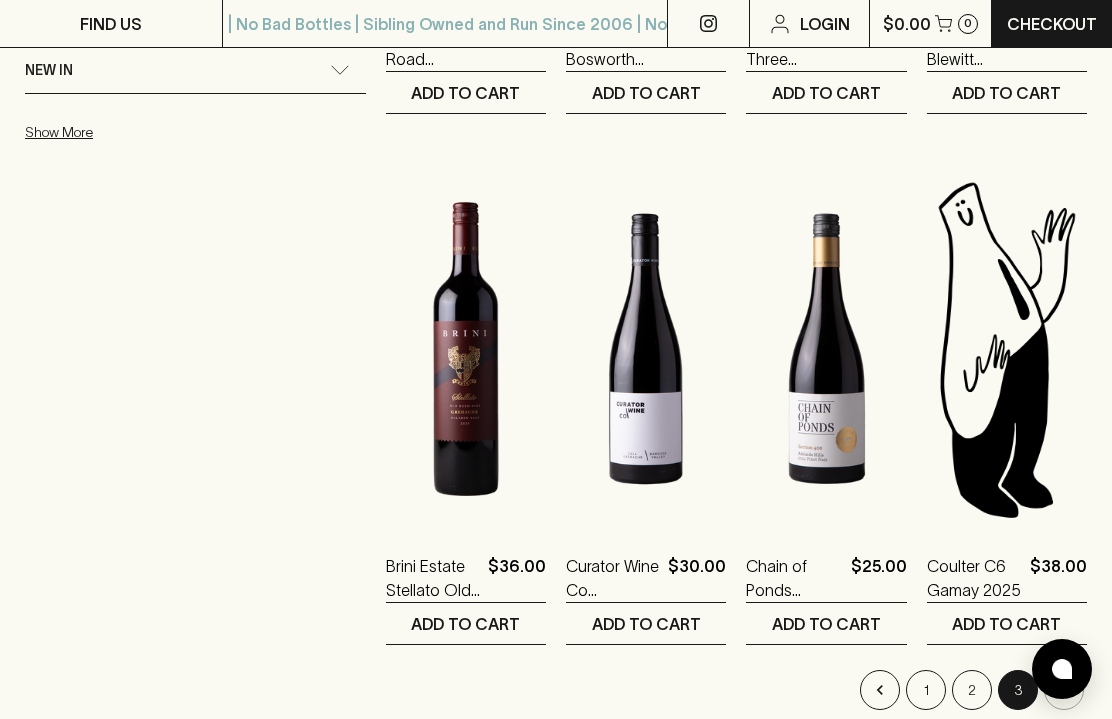 scroll, scrollTop: 1323, scrollLeft: 0, axis: vertical 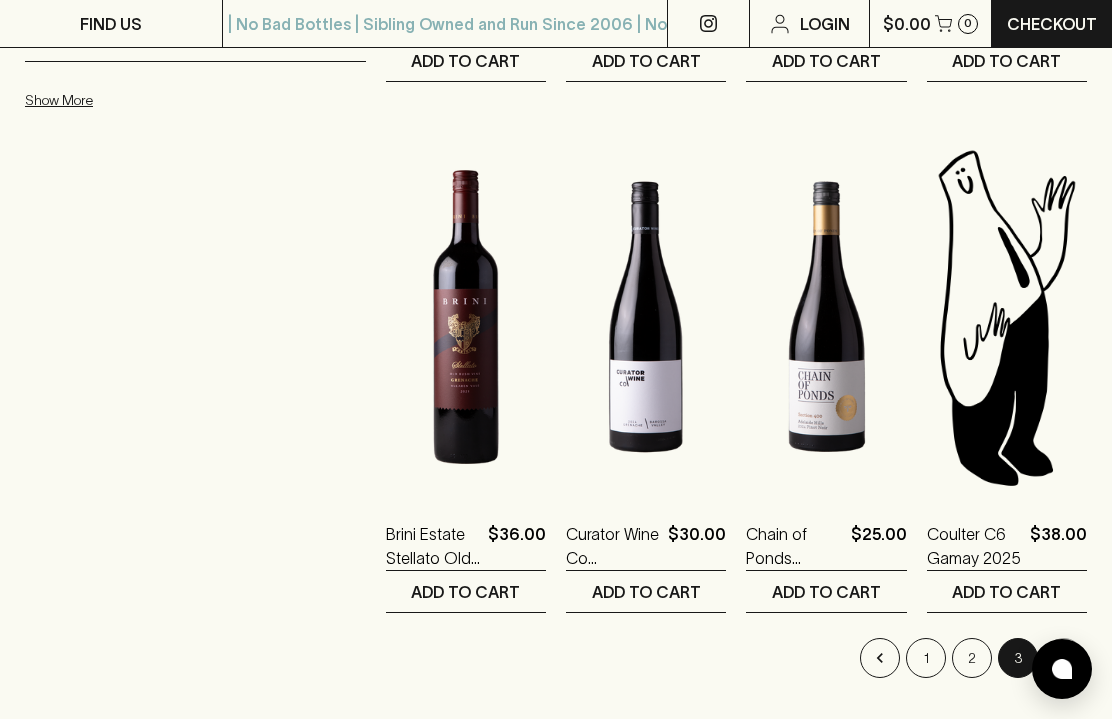 click at bounding box center (1064, 658) 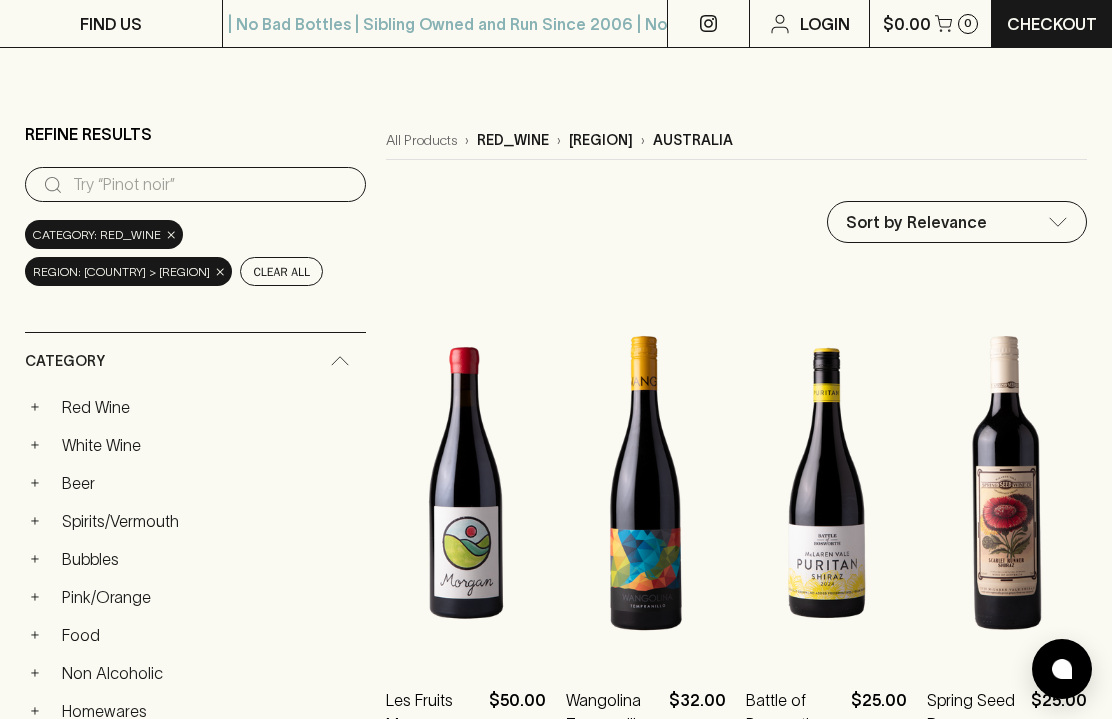 scroll, scrollTop: 0, scrollLeft: 0, axis: both 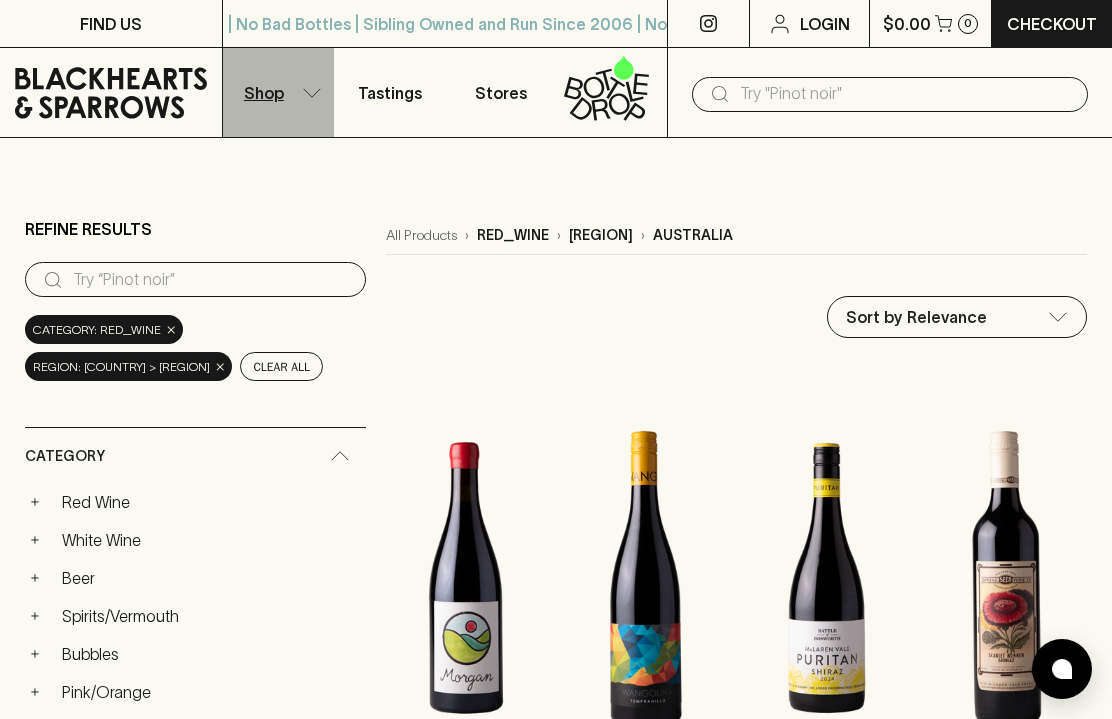 click 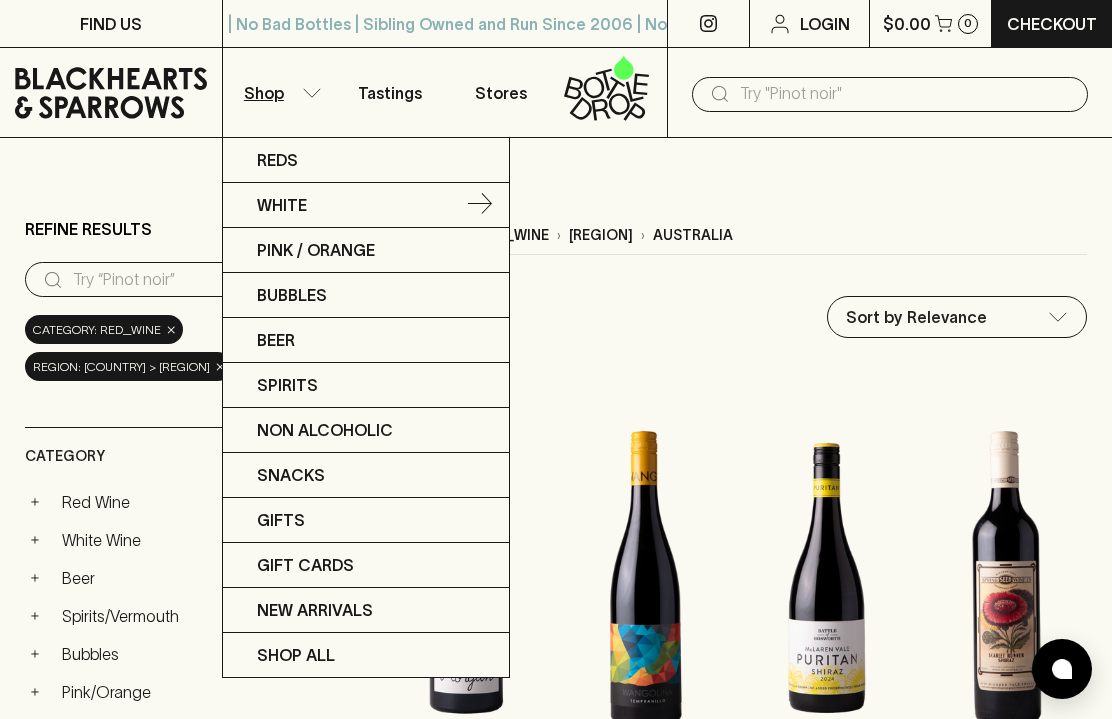 click on "White" at bounding box center (366, 205) 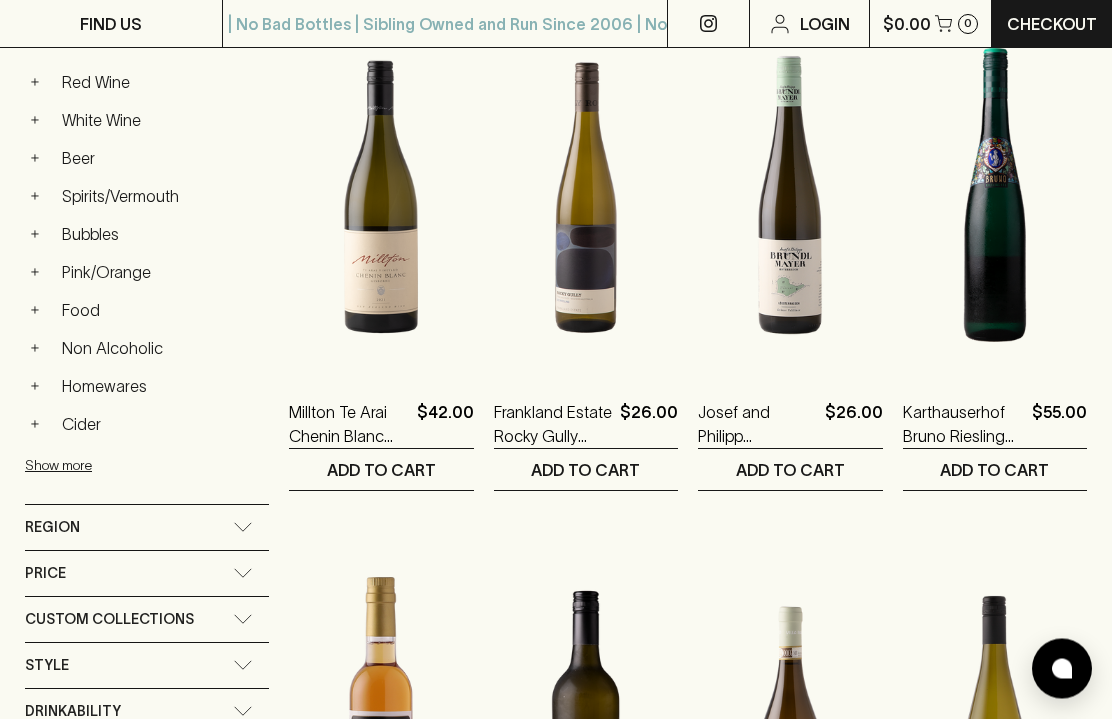 click on "Region" at bounding box center [147, 528] 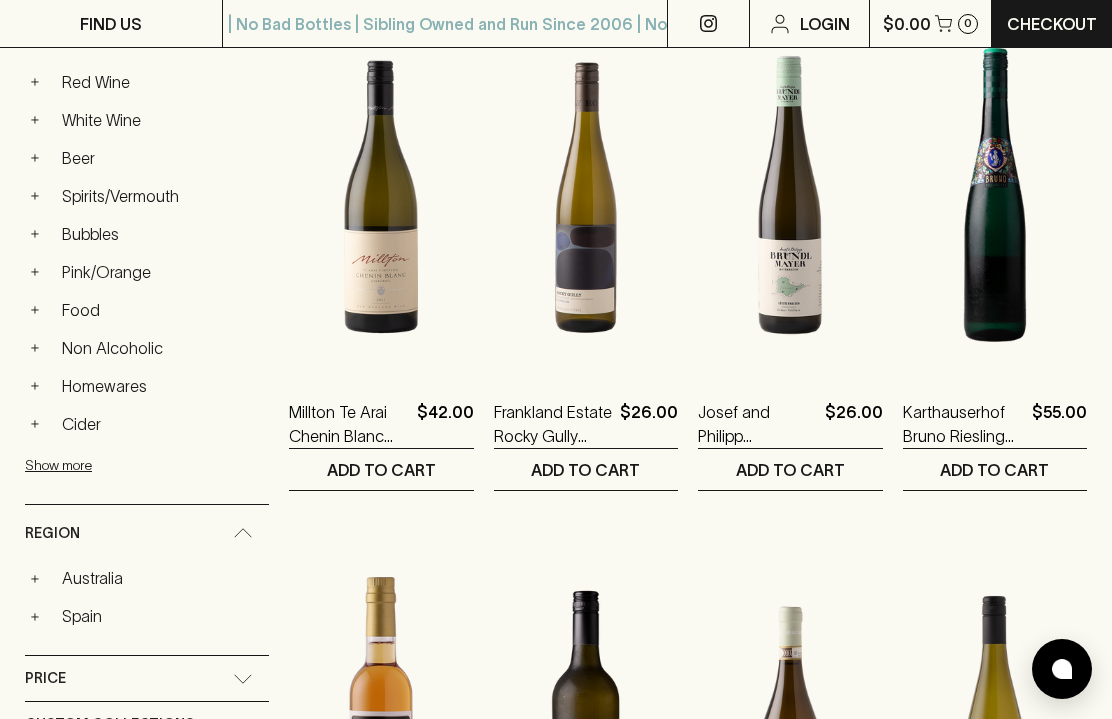 click on "+" at bounding box center (35, 578) 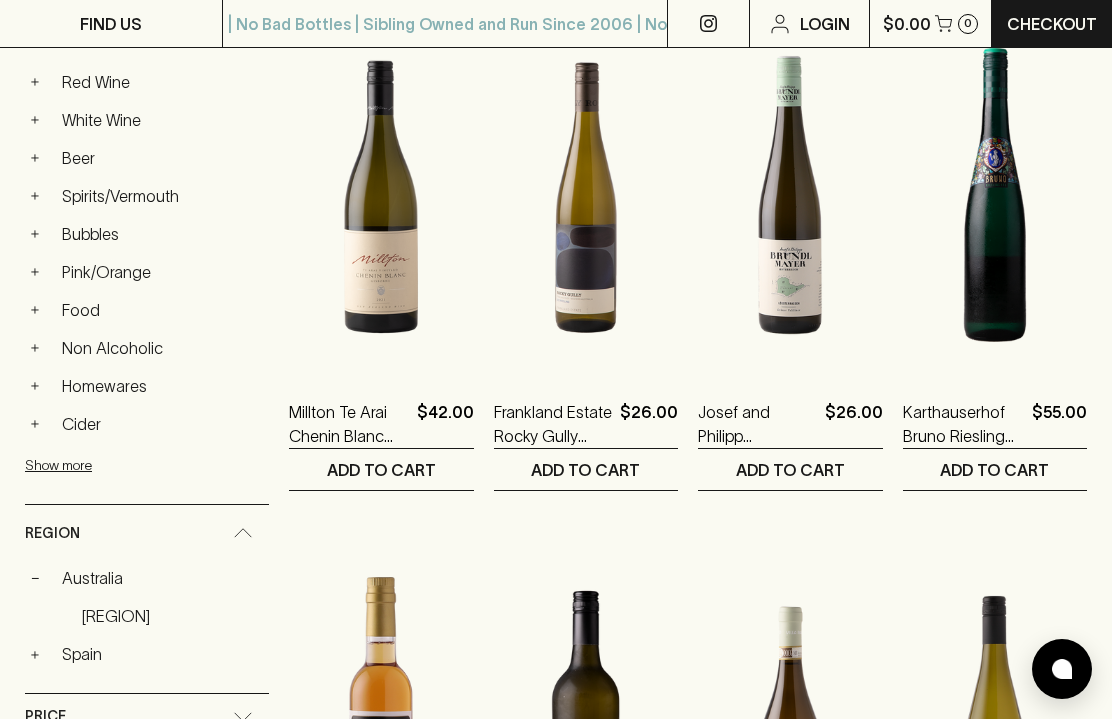 click on "South Australia" at bounding box center (171, 616) 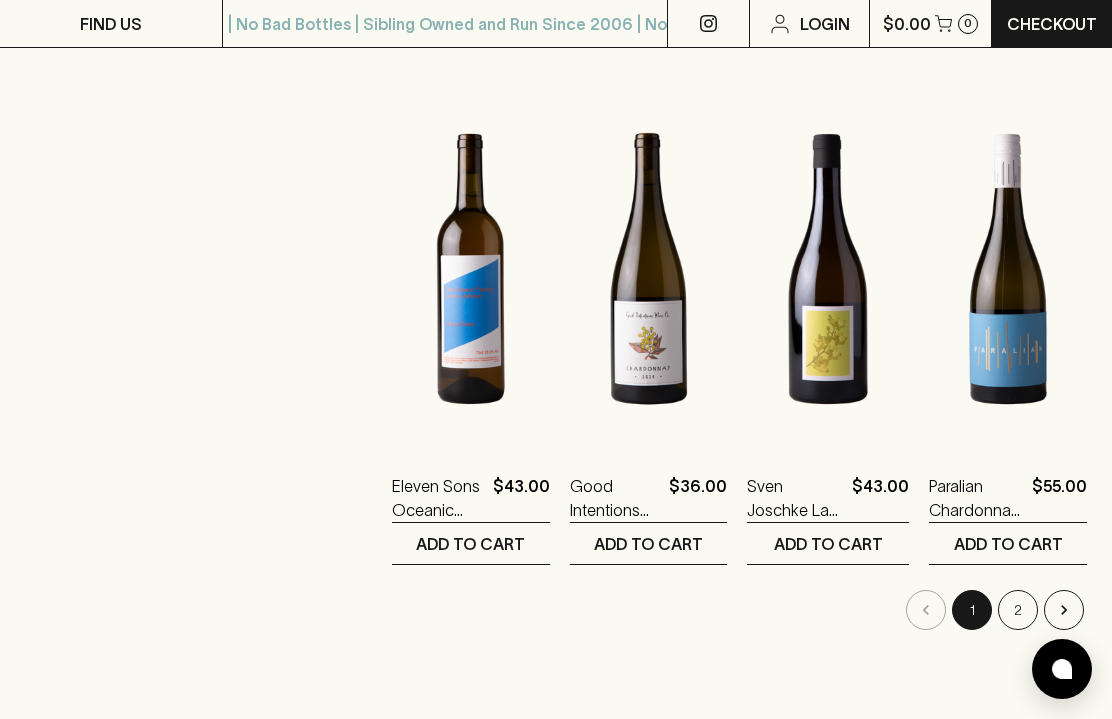 scroll, scrollTop: 2433, scrollLeft: 0, axis: vertical 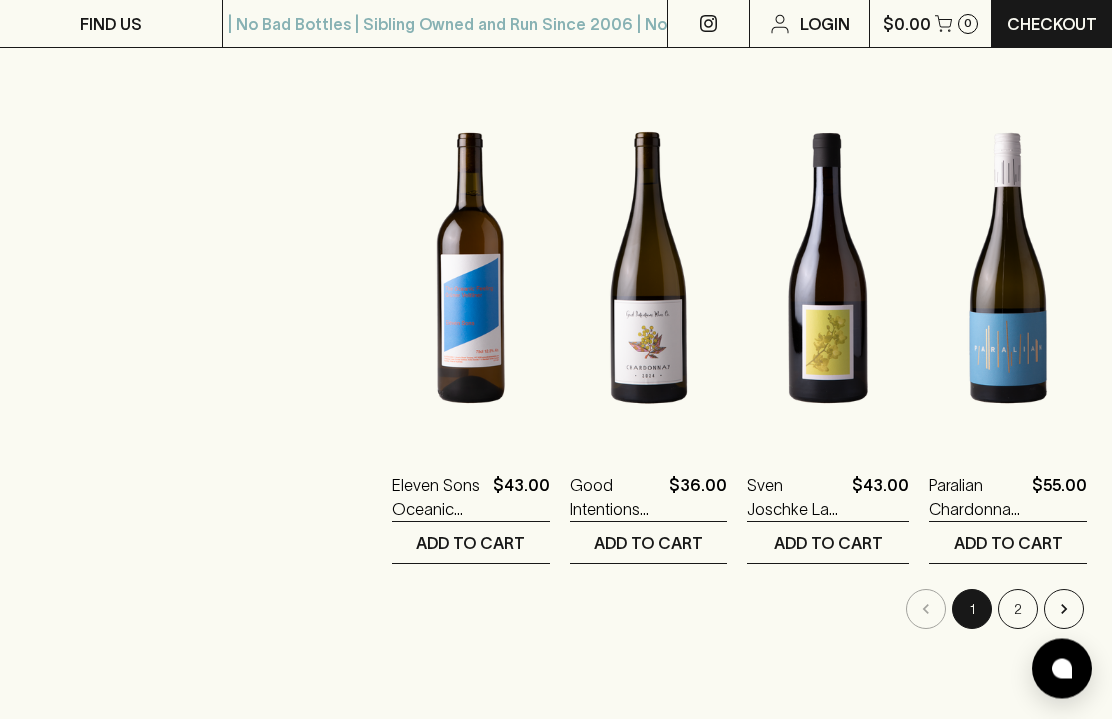 click on "2" at bounding box center [1018, 610] 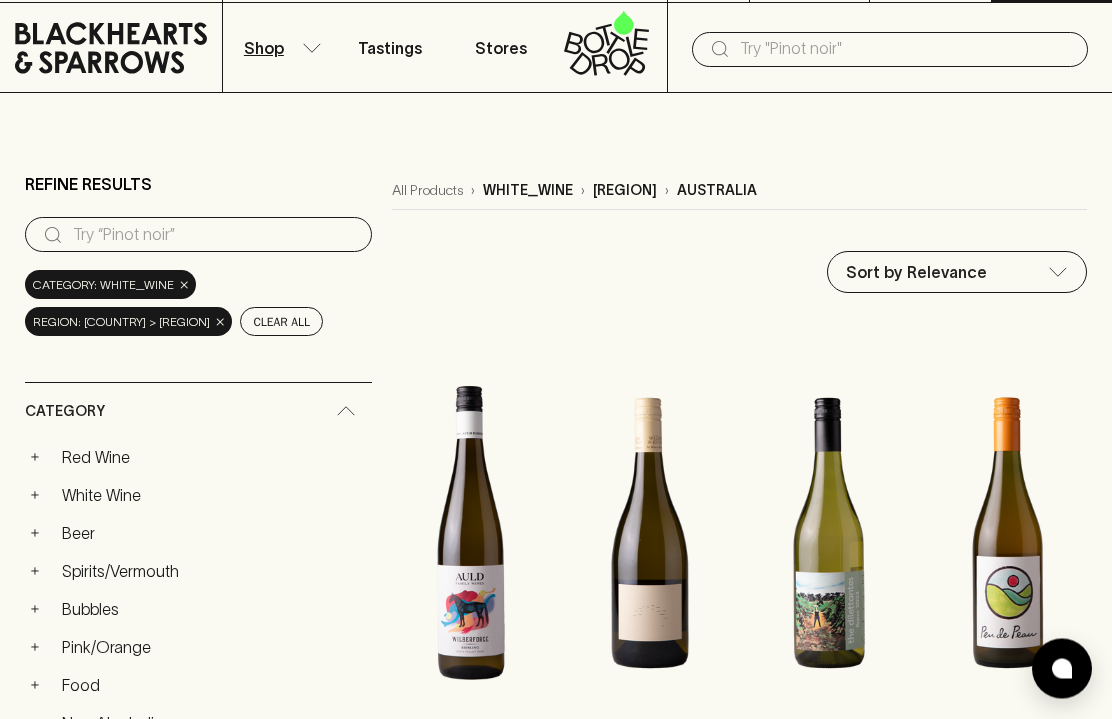 scroll, scrollTop: 0, scrollLeft: 0, axis: both 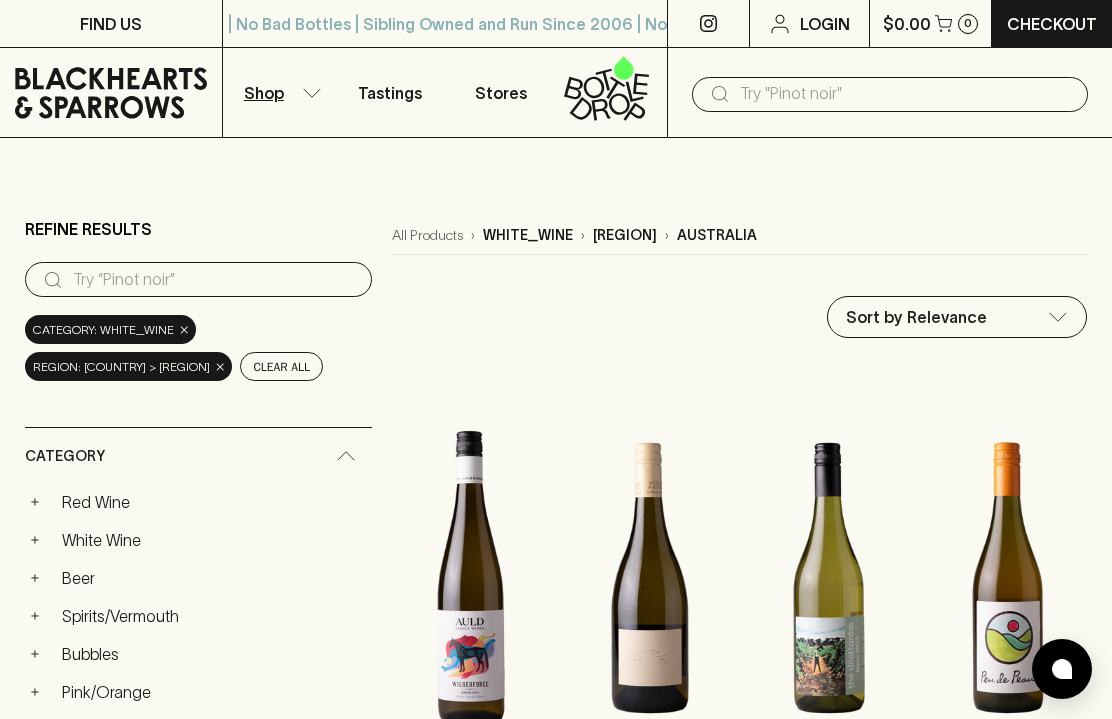 click on "Shop" at bounding box center (278, 92) 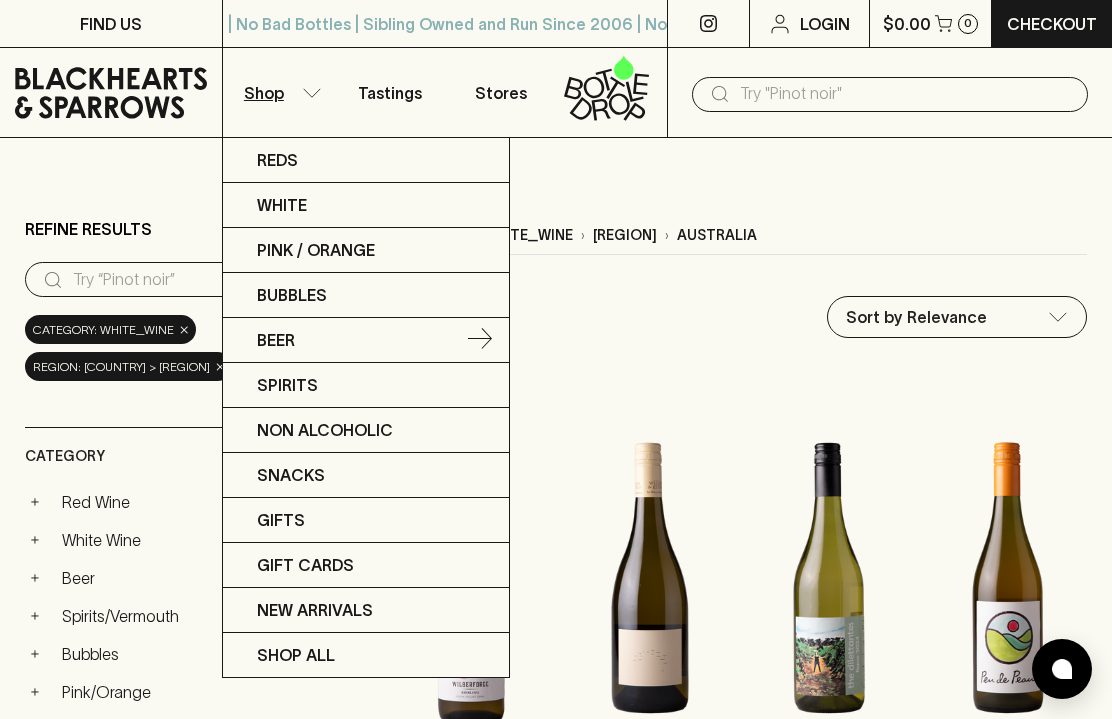 click on "Beer" at bounding box center [366, 340] 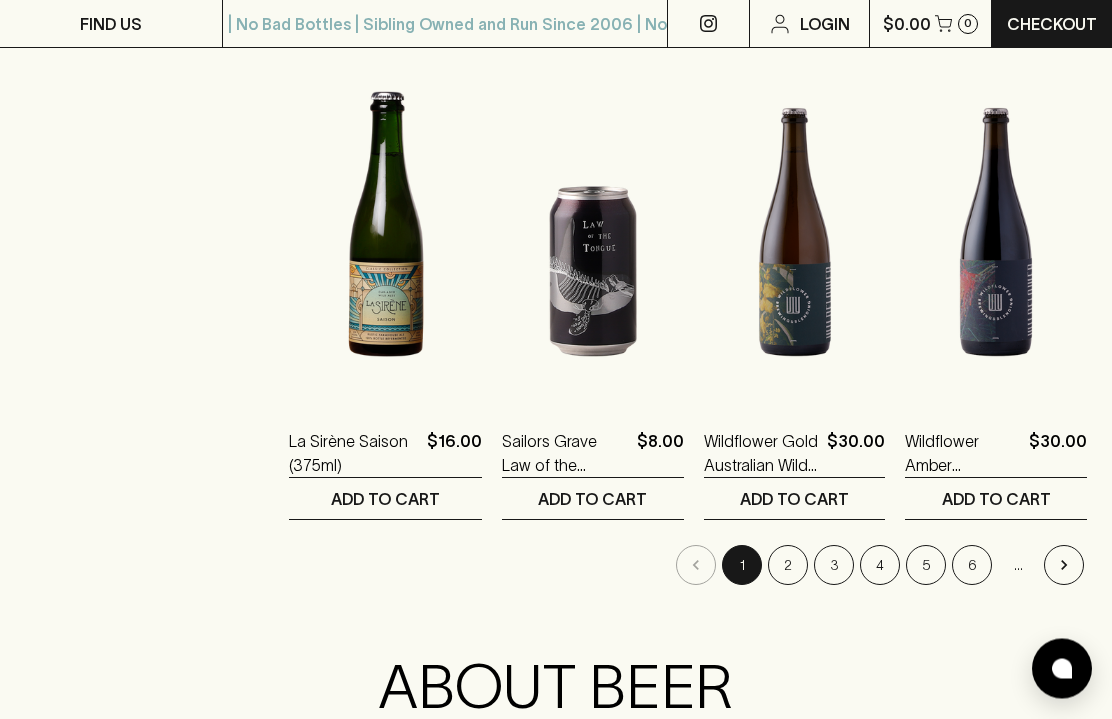 scroll, scrollTop: 2478, scrollLeft: 0, axis: vertical 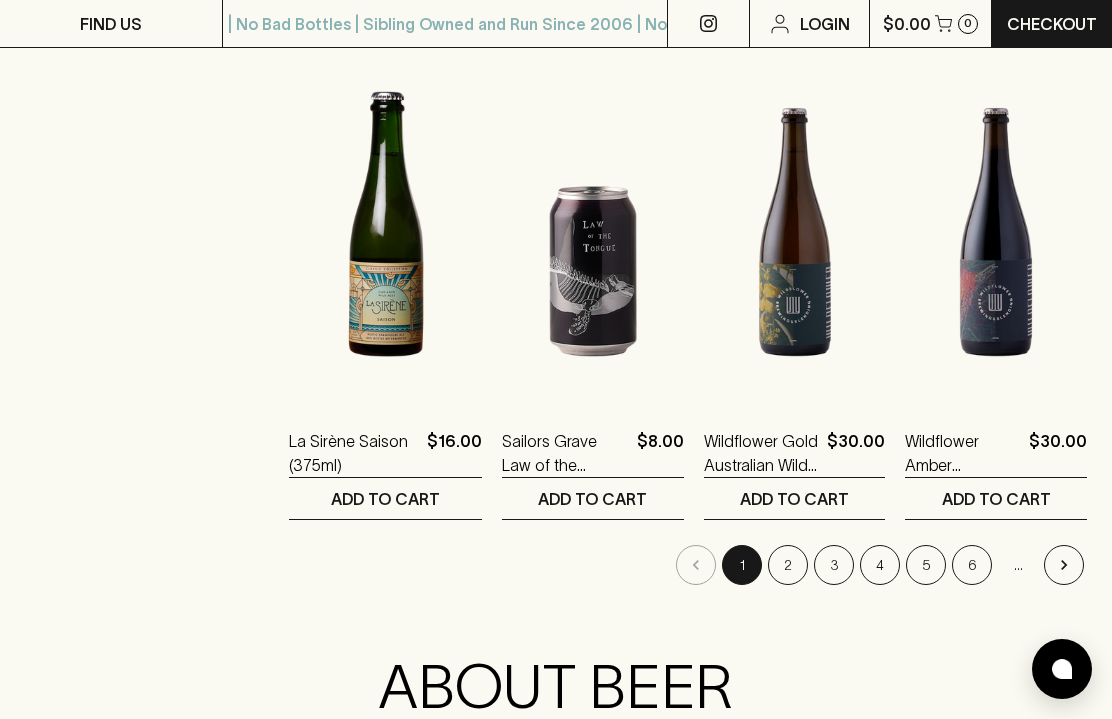 click on "2" at bounding box center (788, 565) 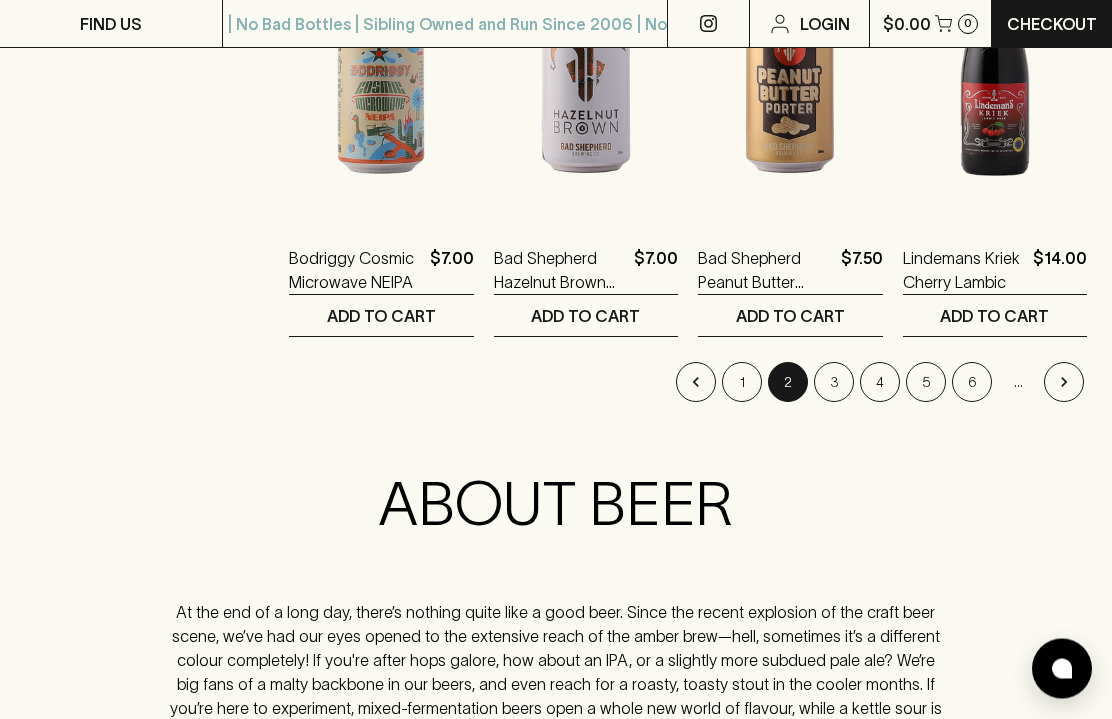 scroll, scrollTop: 2664, scrollLeft: 0, axis: vertical 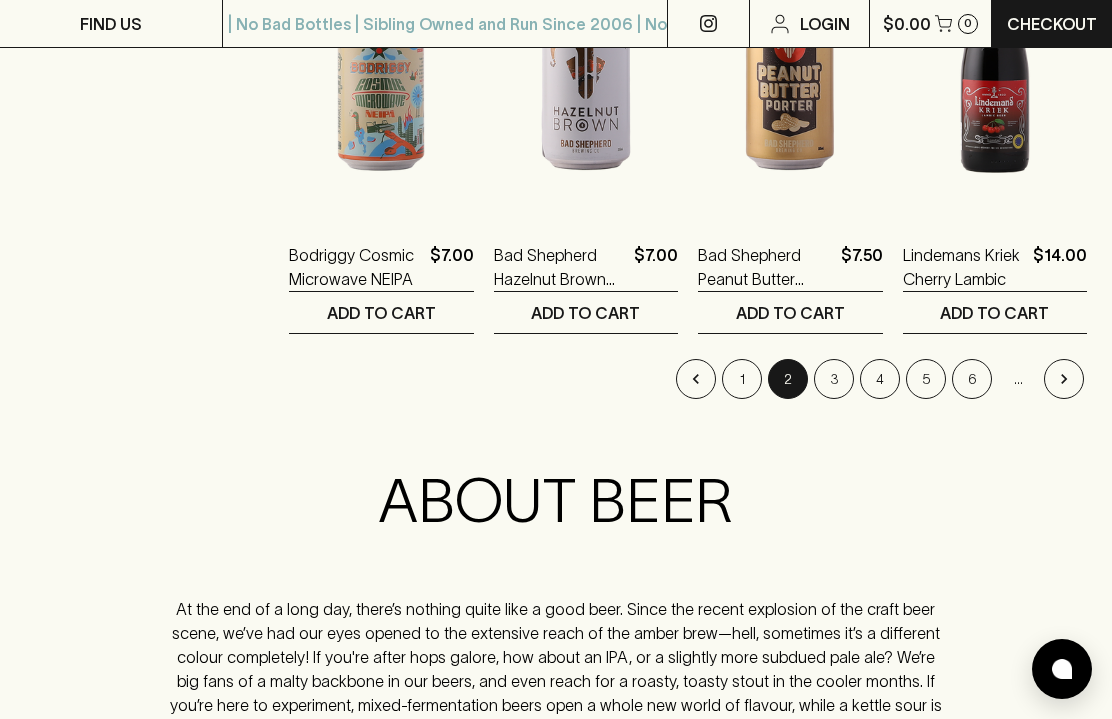 click on "1" at bounding box center (742, 379) 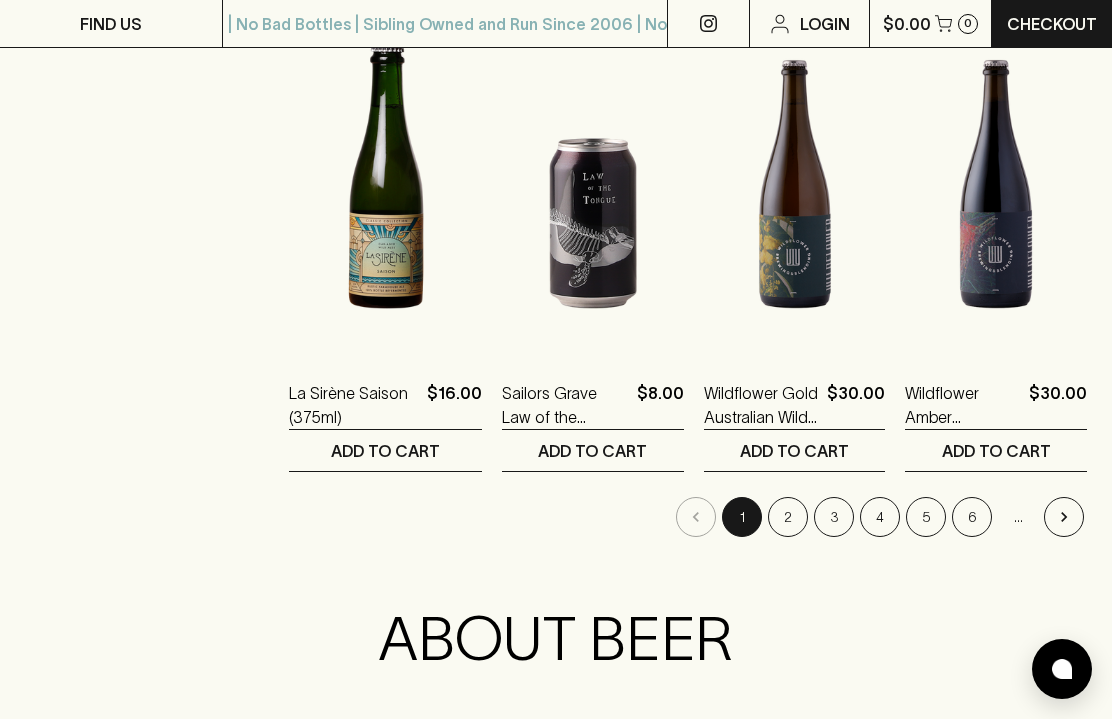 scroll, scrollTop: 2532, scrollLeft: 0, axis: vertical 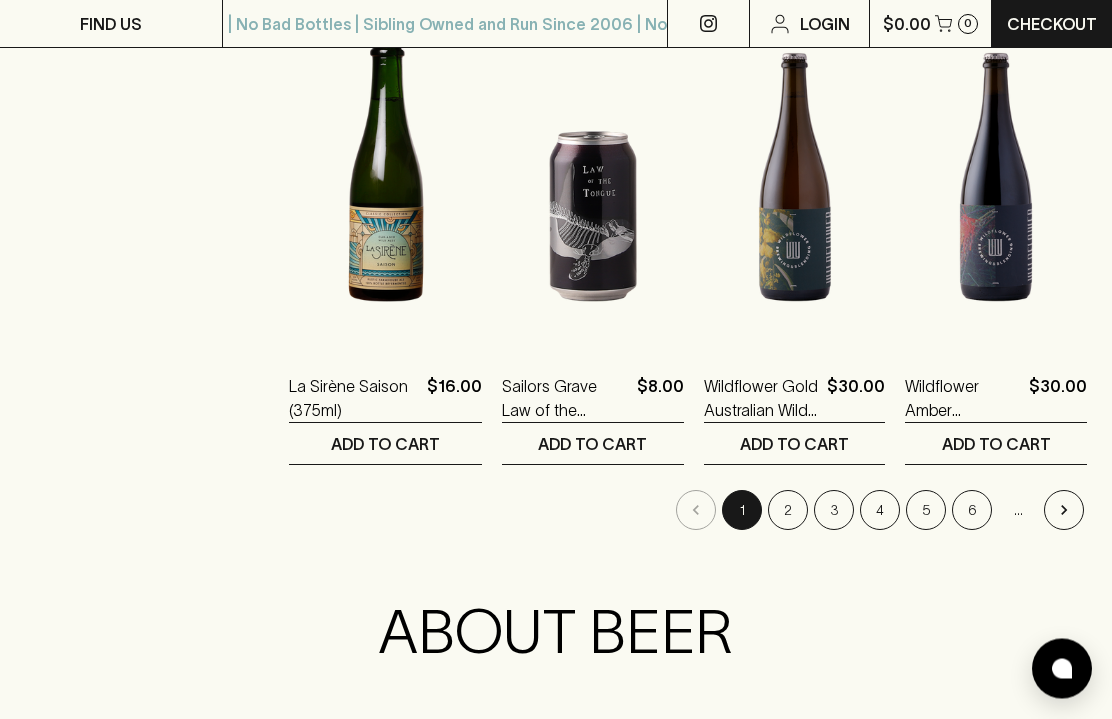 click on "2" at bounding box center [788, 511] 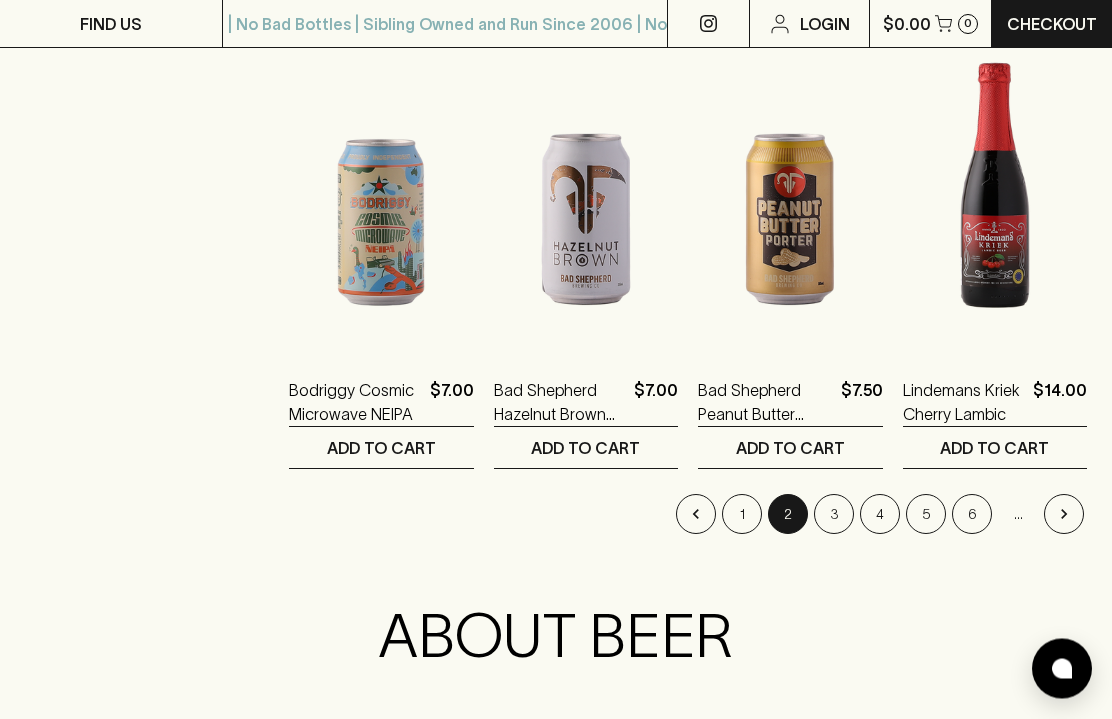 scroll, scrollTop: 2529, scrollLeft: 0, axis: vertical 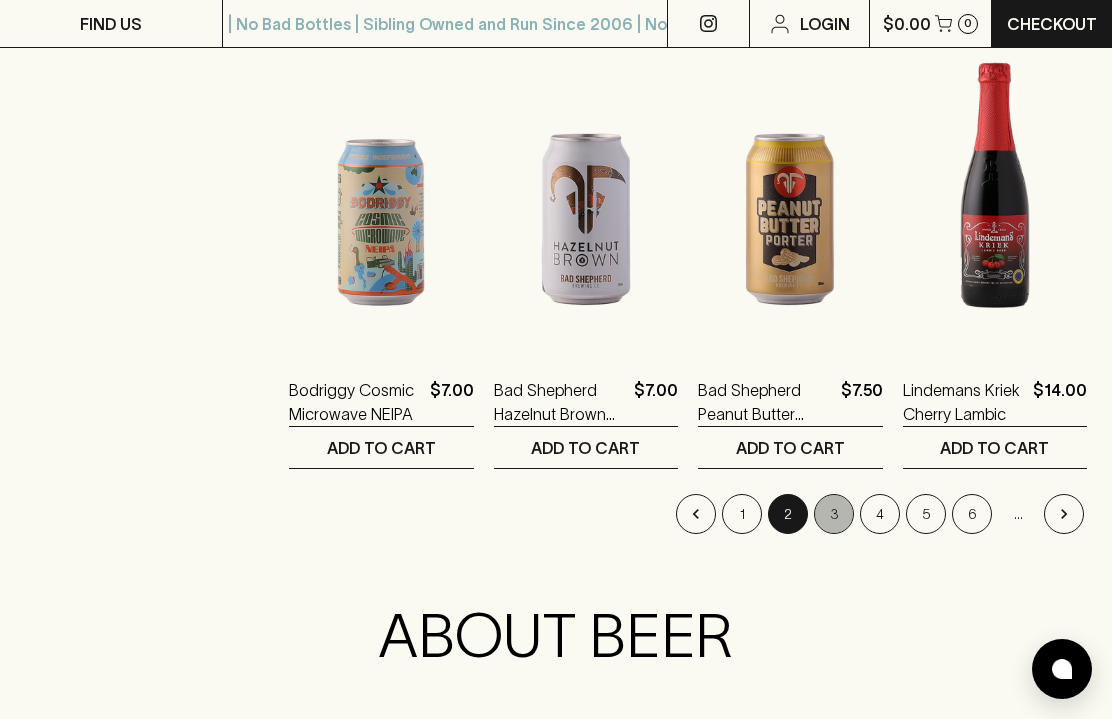 click on "3" at bounding box center [834, 514] 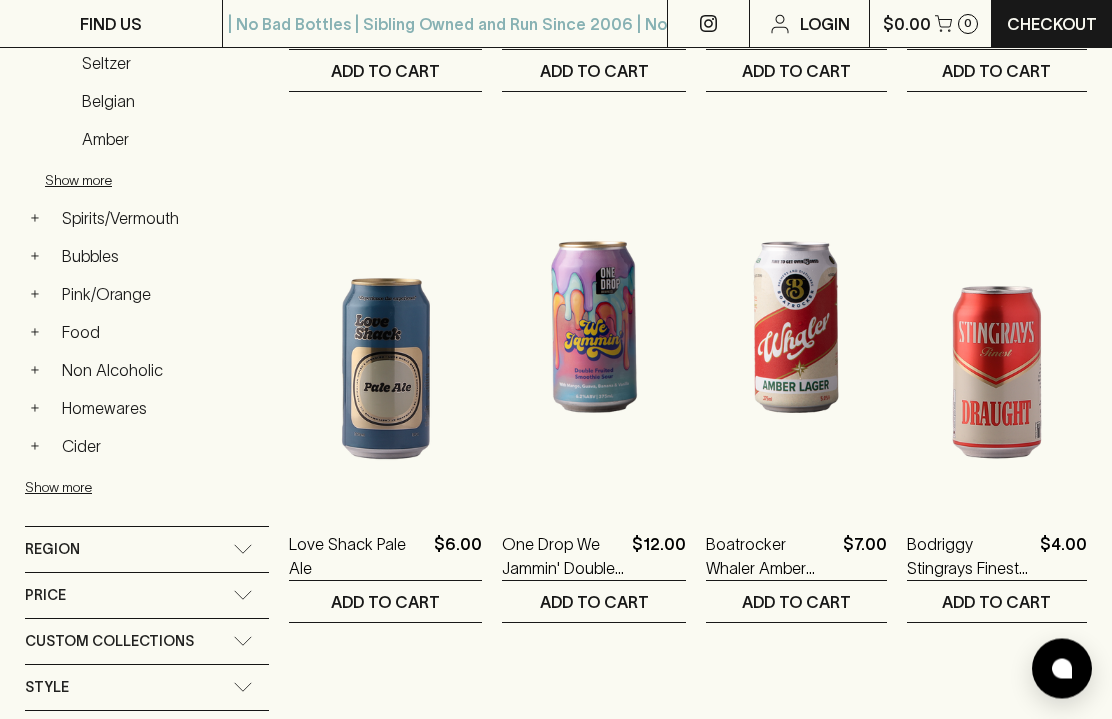 scroll, scrollTop: 782, scrollLeft: 0, axis: vertical 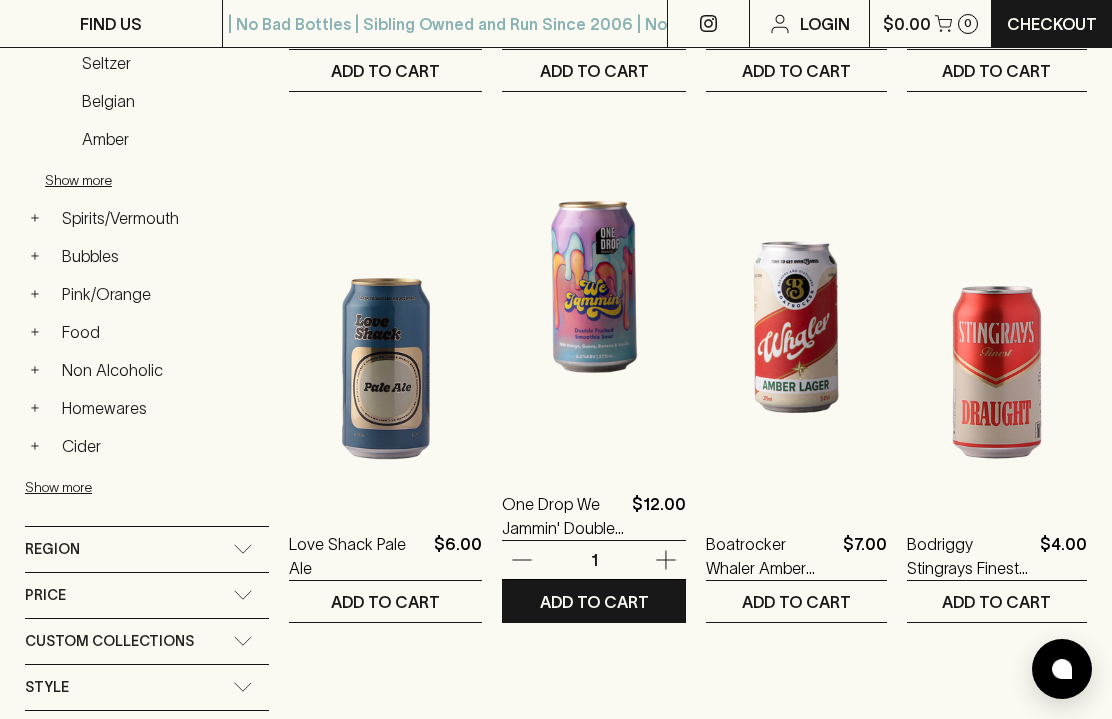 click at bounding box center (594, 287) 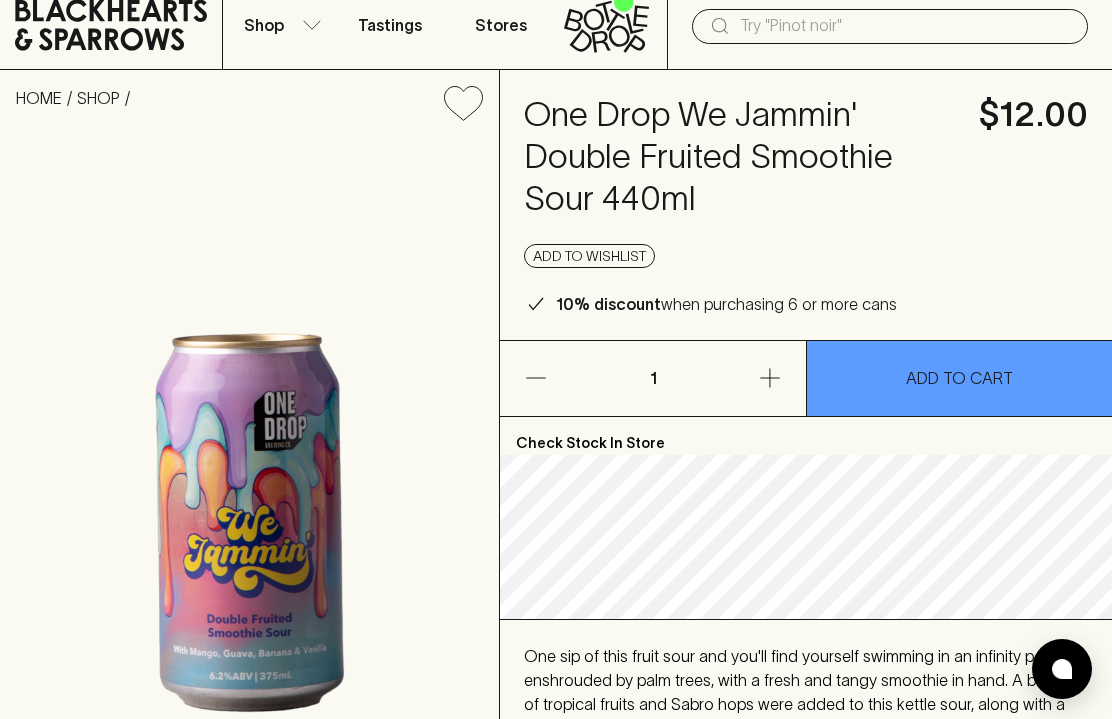 scroll, scrollTop: 0, scrollLeft: 0, axis: both 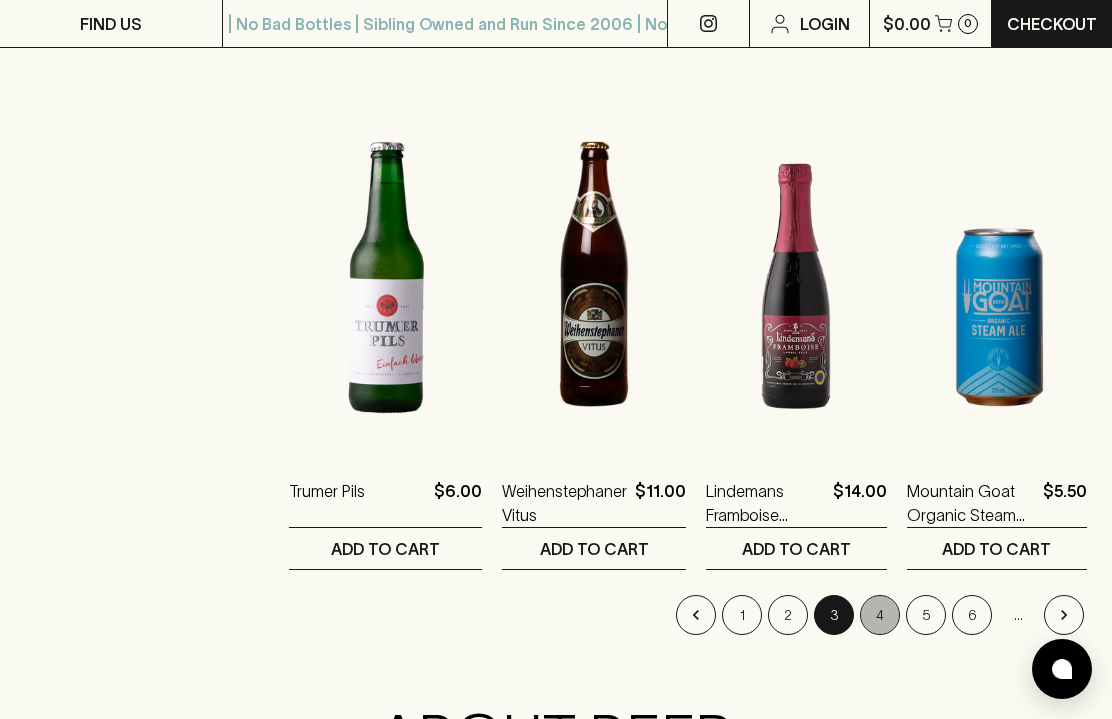 click on "4" at bounding box center [880, 615] 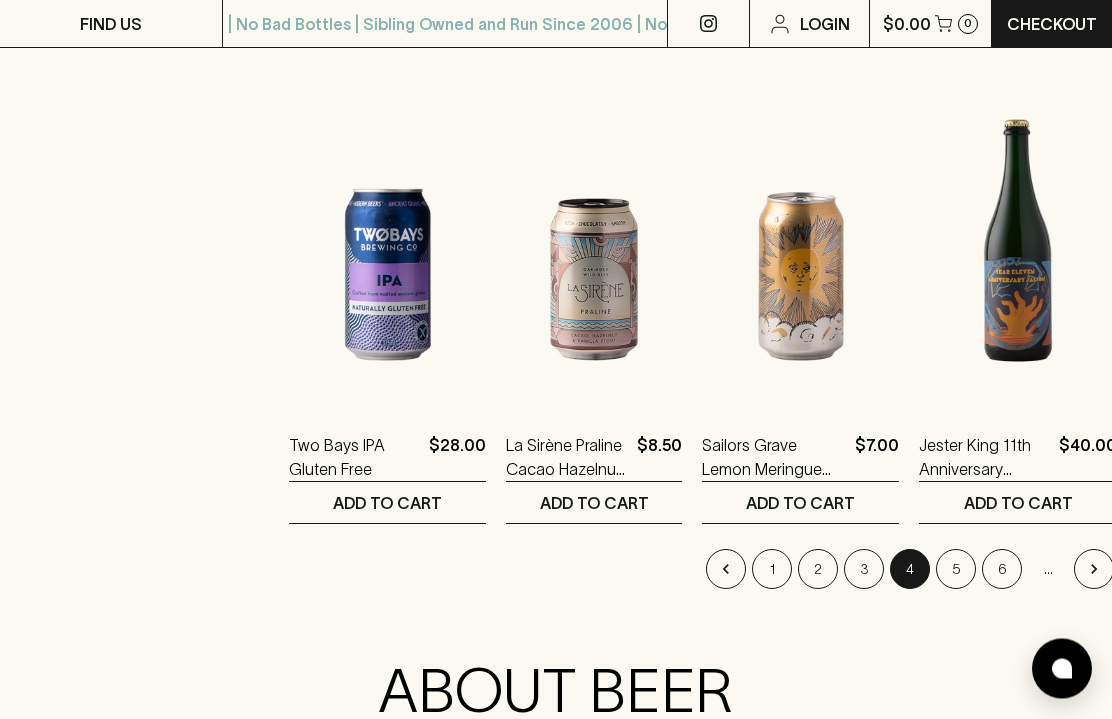 scroll, scrollTop: 2474, scrollLeft: 0, axis: vertical 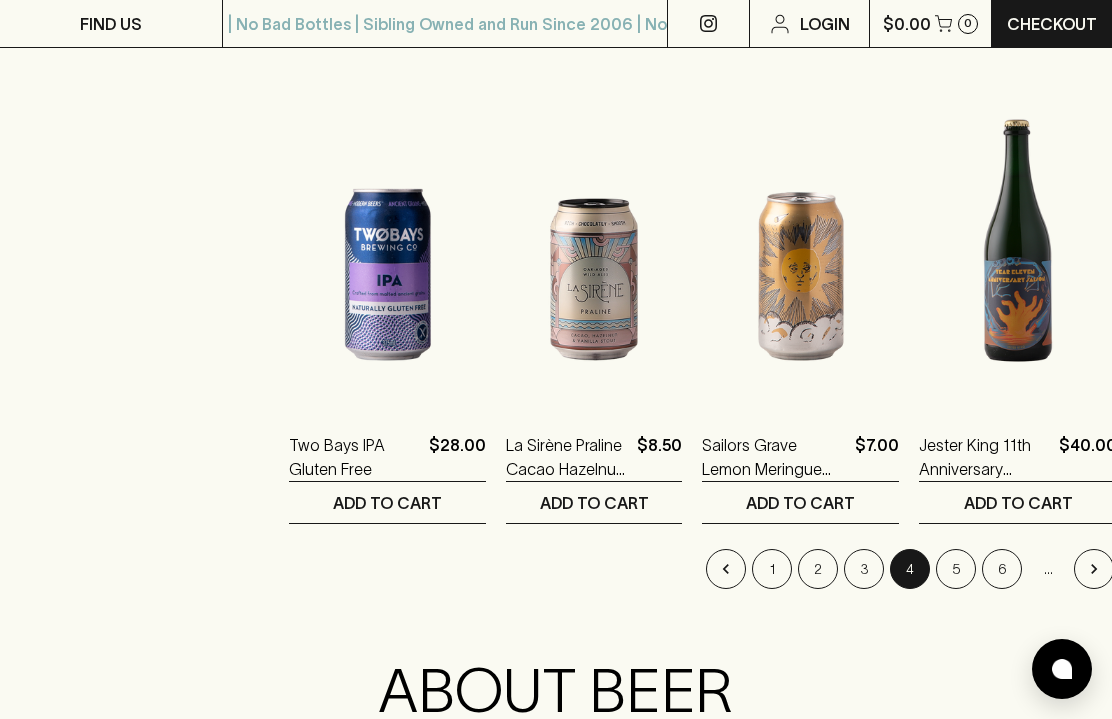 click on "5" at bounding box center [956, 569] 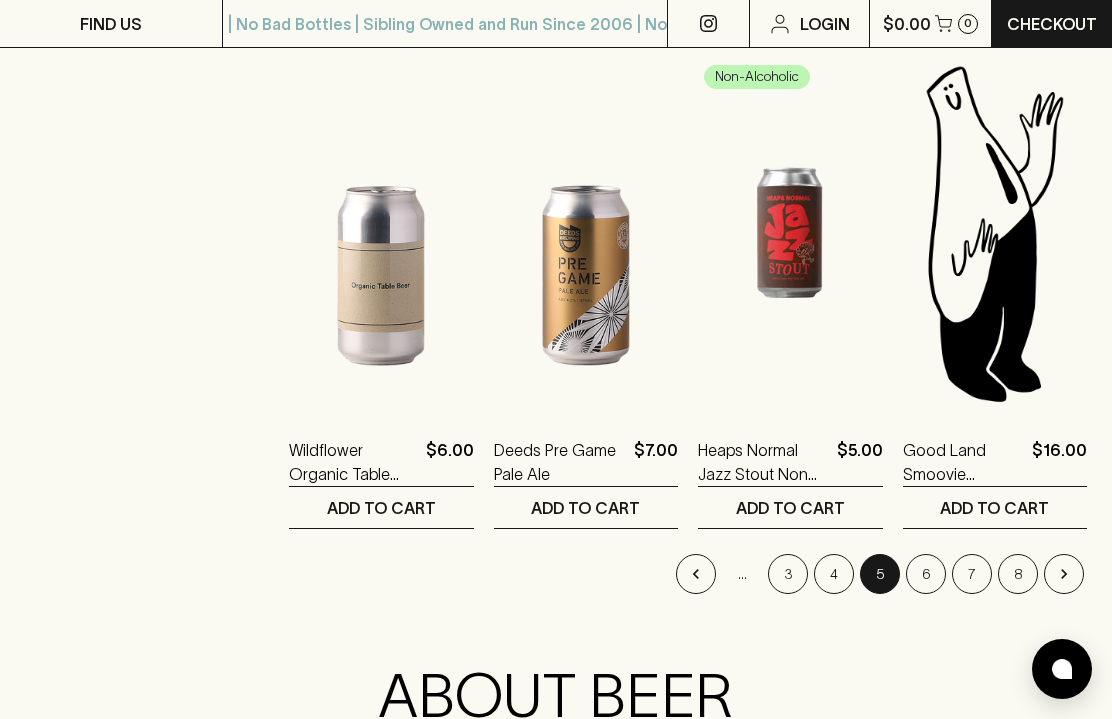 scroll, scrollTop: 2467, scrollLeft: 0, axis: vertical 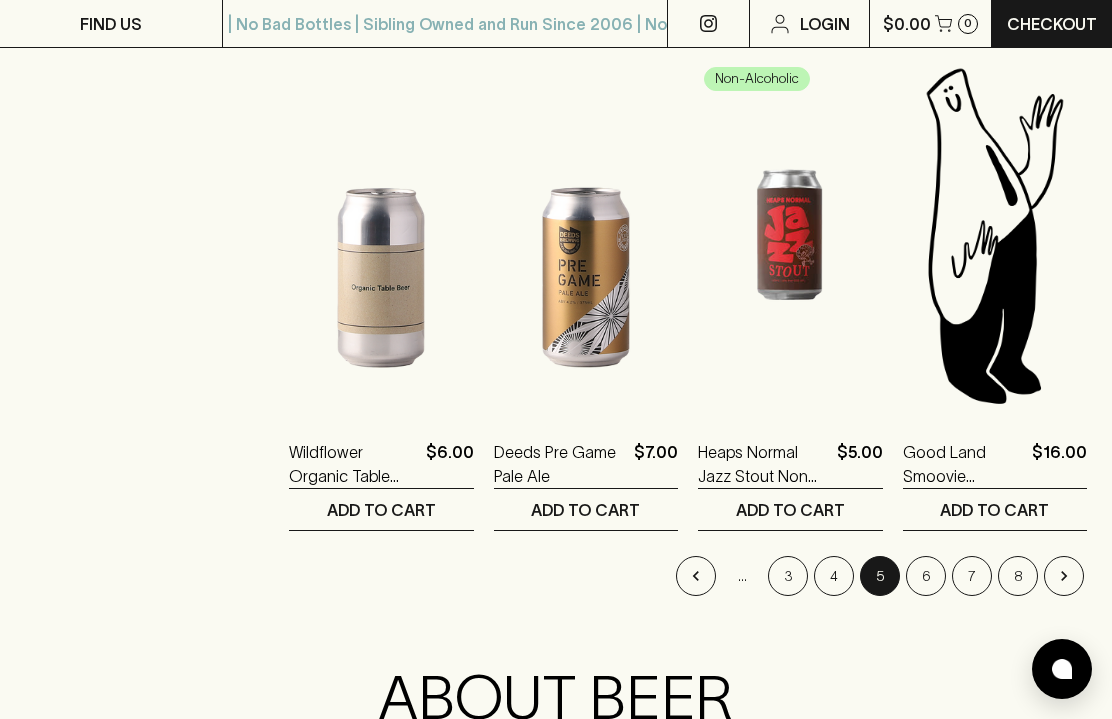 click on "6" at bounding box center [926, 576] 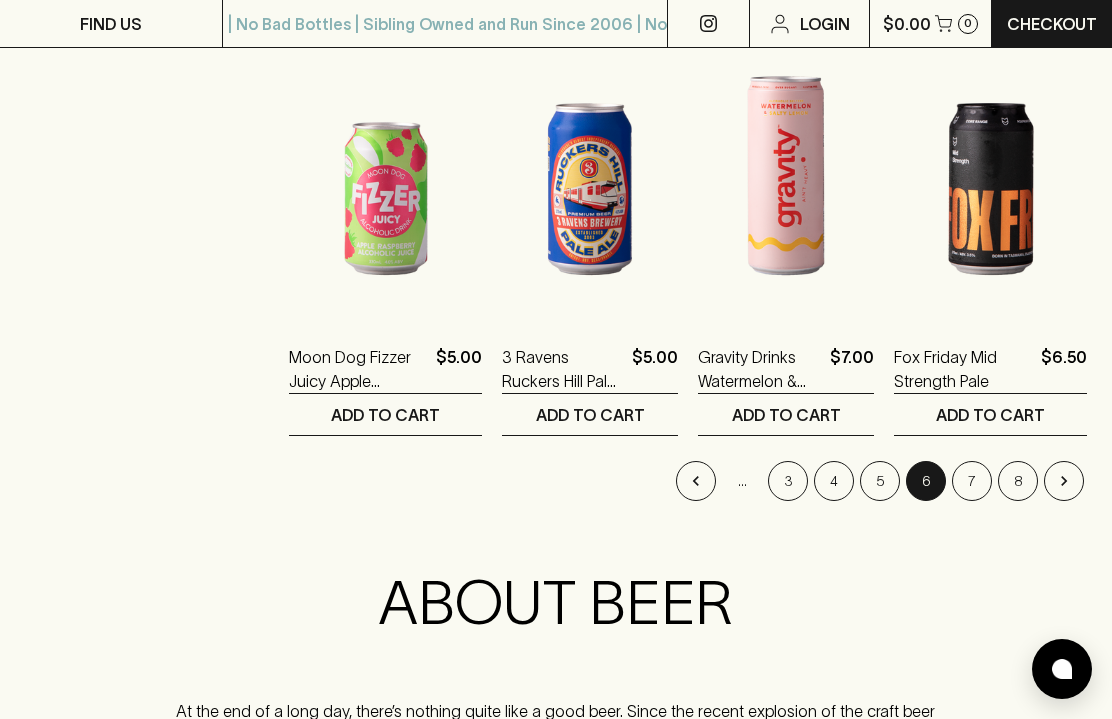 scroll, scrollTop: 2510, scrollLeft: 0, axis: vertical 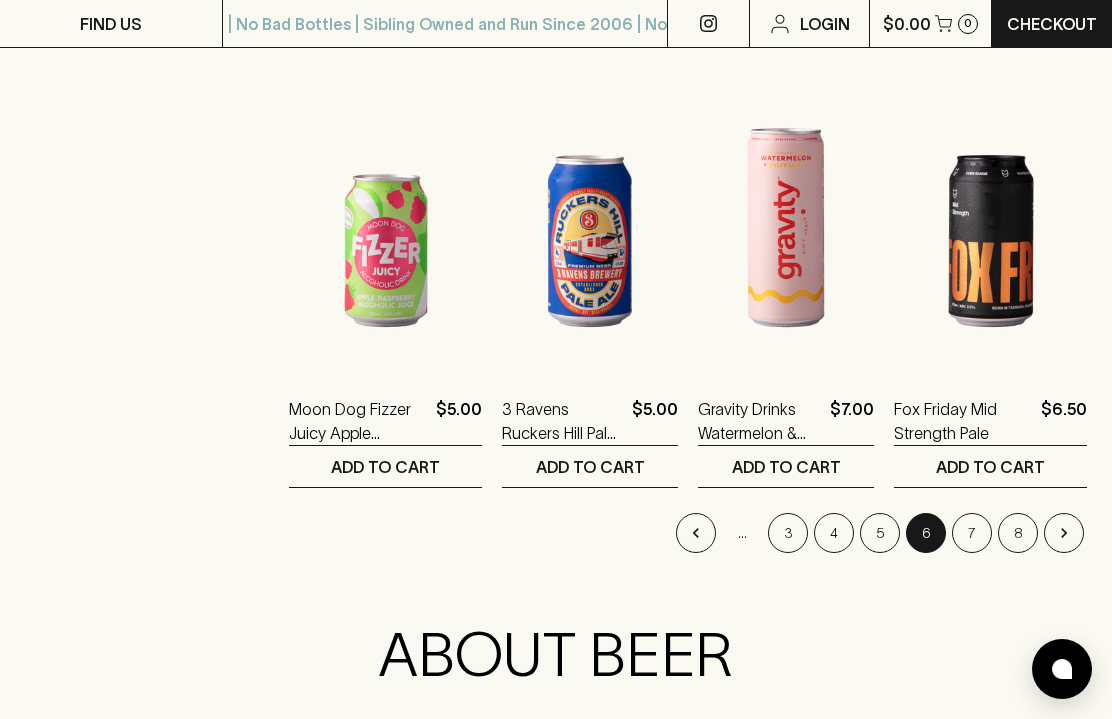 click on "7" at bounding box center (972, 533) 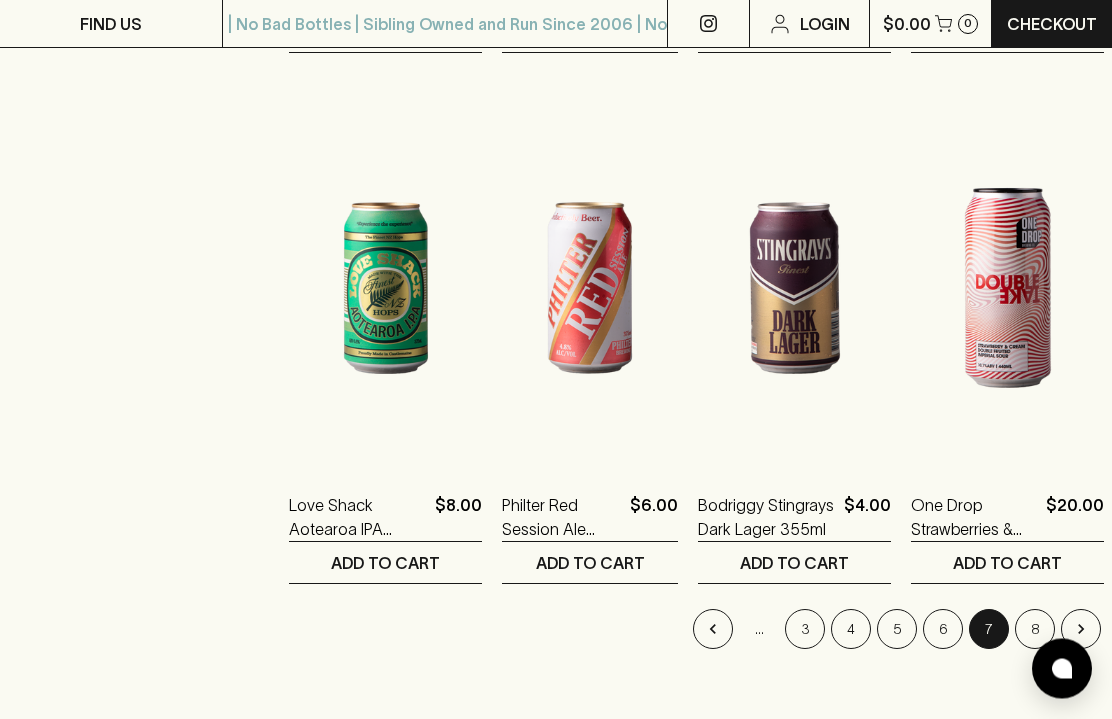 scroll, scrollTop: 2476, scrollLeft: 0, axis: vertical 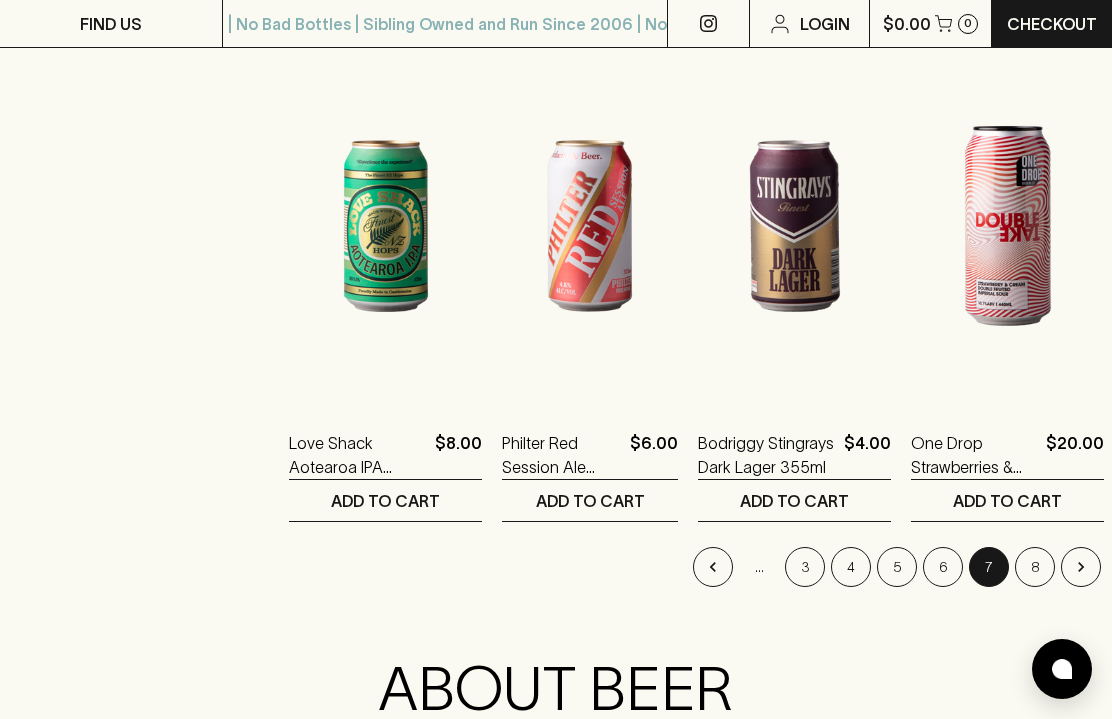 click on "8" at bounding box center [1035, 567] 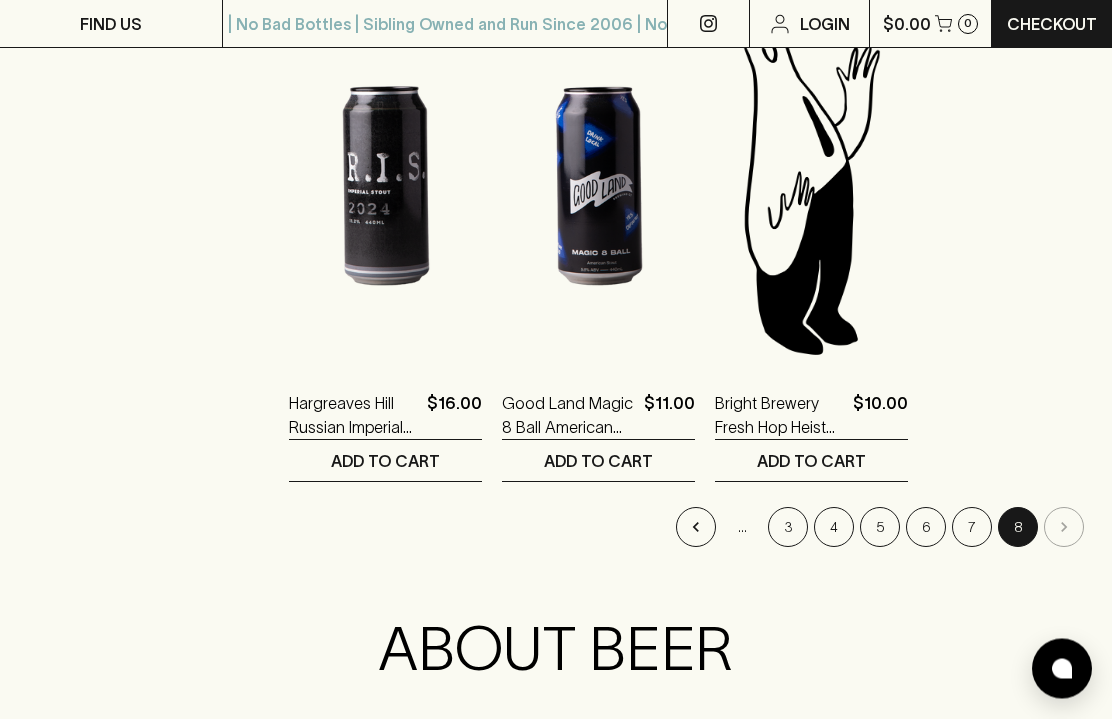 scroll, scrollTop: 2491, scrollLeft: 0, axis: vertical 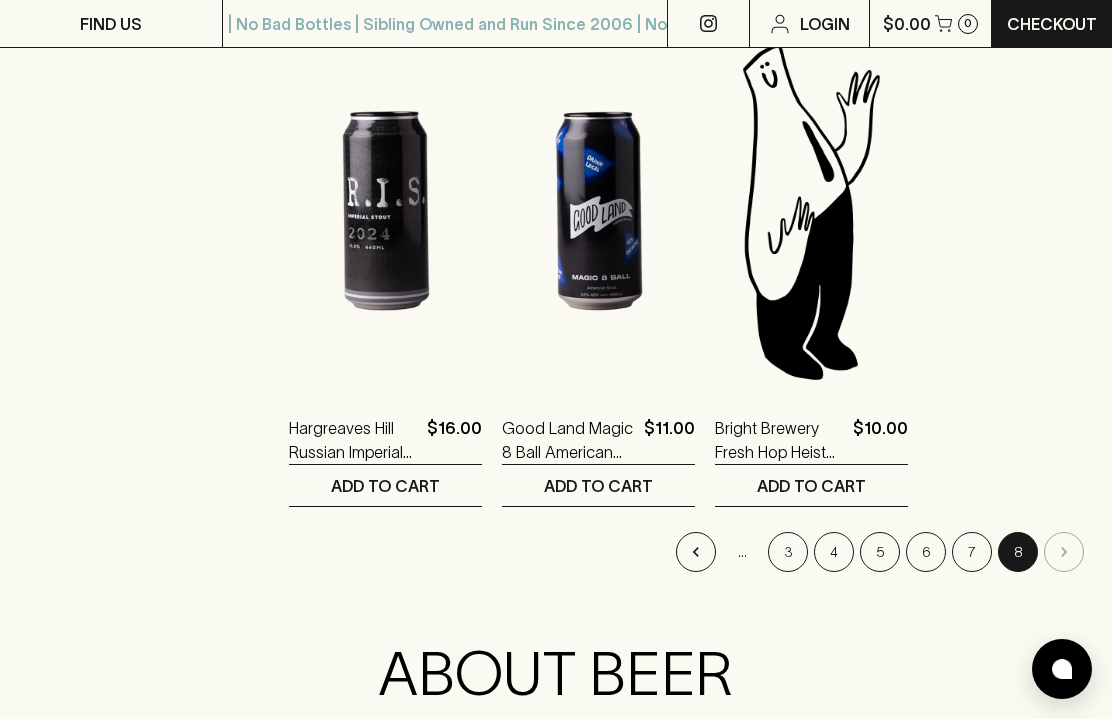 click at bounding box center [1064, 552] 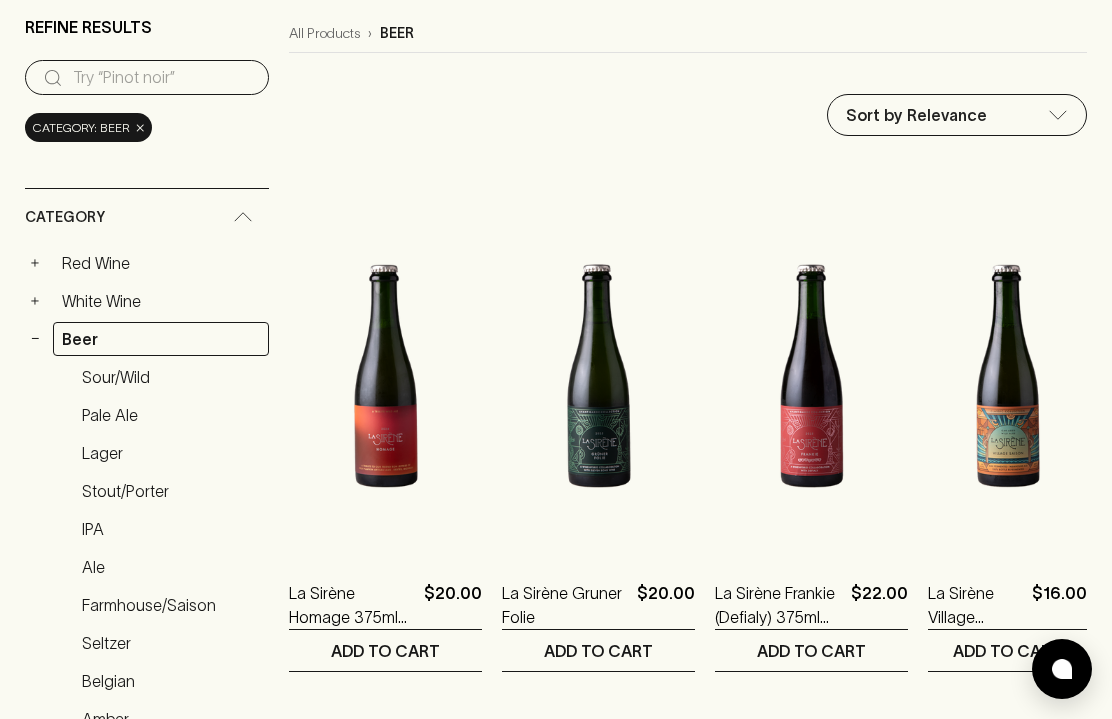 scroll, scrollTop: 0, scrollLeft: 0, axis: both 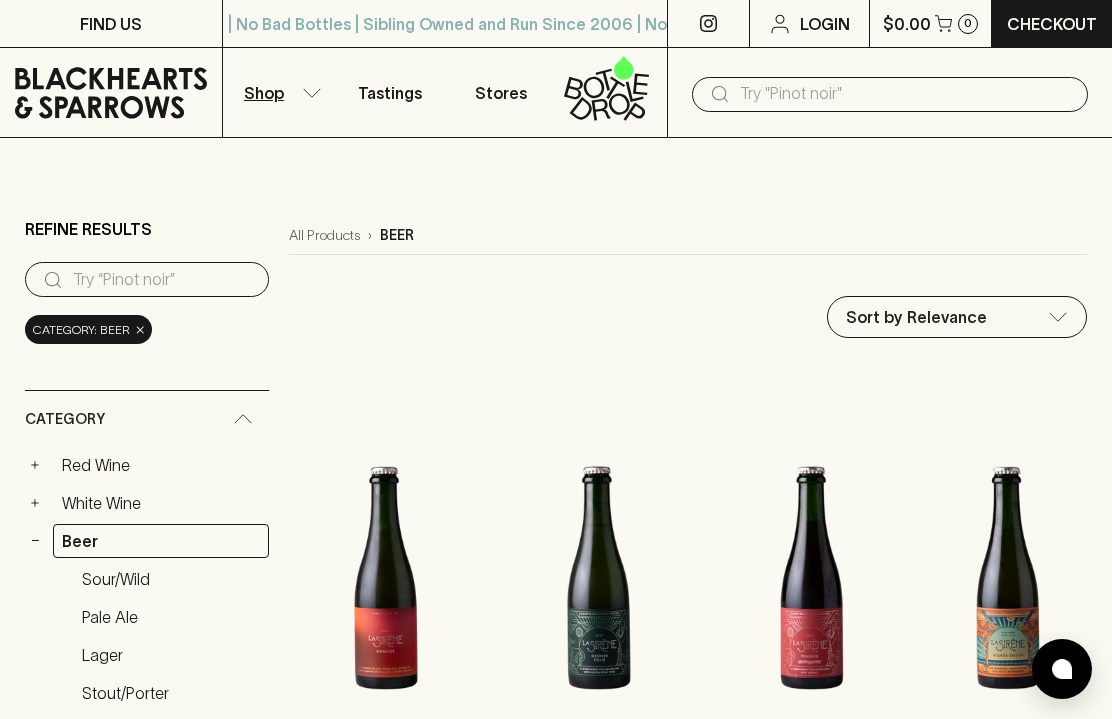 click on "Shop" at bounding box center [264, 93] 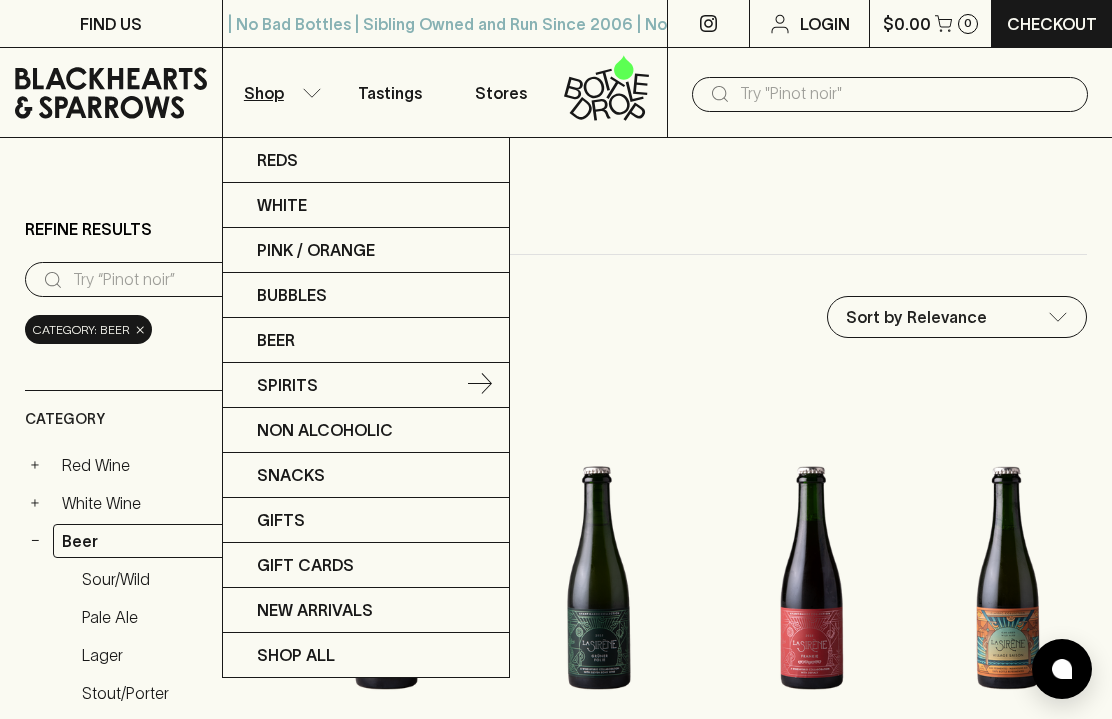 click on "Spirits" at bounding box center (366, 385) 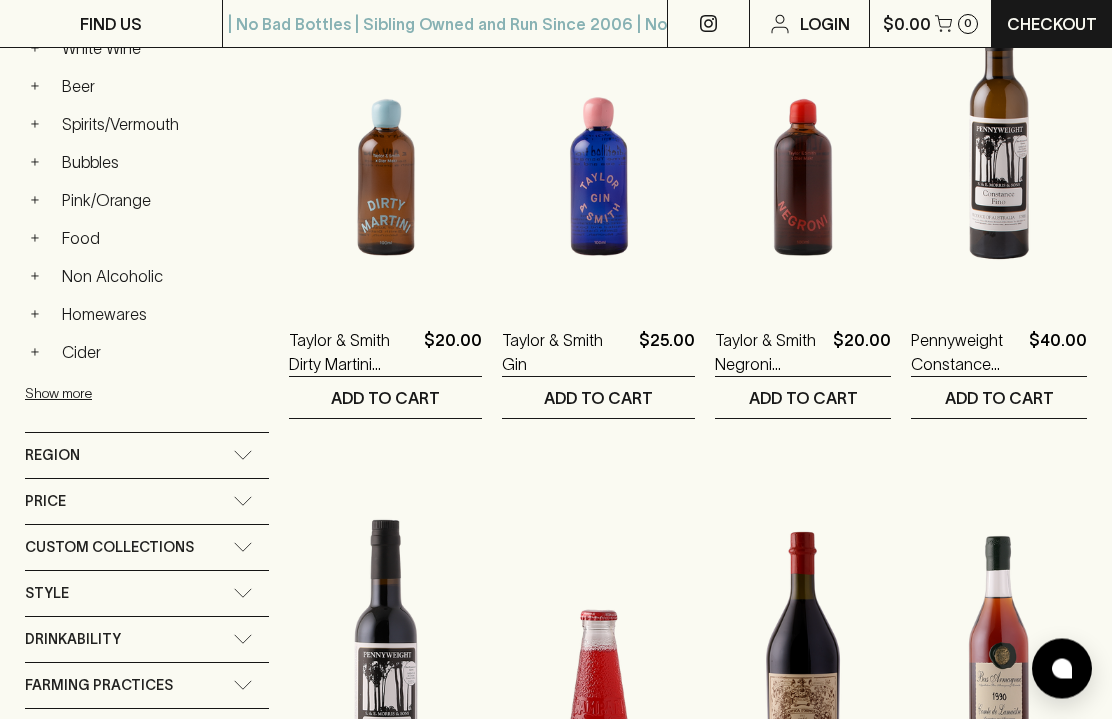 scroll, scrollTop: 457, scrollLeft: 0, axis: vertical 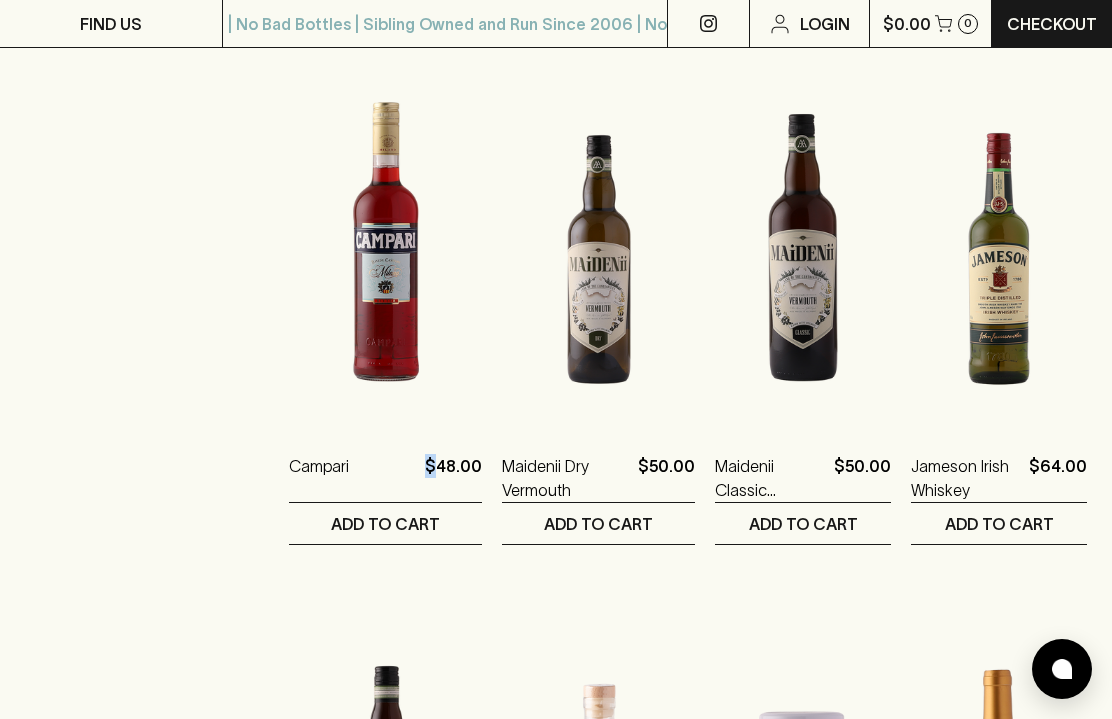 click on "Refine Results ​ Category: spirits~vermouth × Category + Red Wine + White Wine + Beer + Spirits/Vermouth + Bubbles + Pink/Orange + Food + Non Alcoholic + Homewares + Cider Show more Region + Australia Germany New Zealand USA Price $3.5 $80 Custom Collections Citrusy & Salty Delights Cantillon and Co Favourites BYO BANGERS BBQSEASON Style No options available Drinkability Guzzle Impress Contemplate Farming Practices No options available Dietary No options available Type No options available Stylistic Choices No options available New In New In Show More" at bounding box center [147, 249] 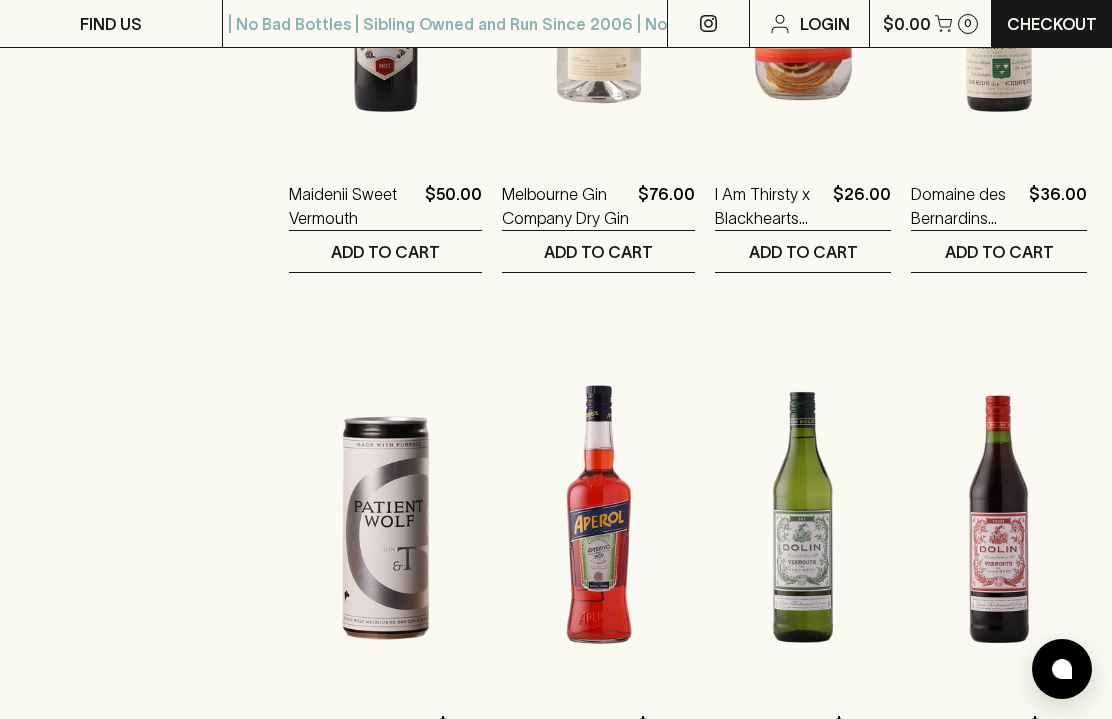 scroll, scrollTop: 2181, scrollLeft: 0, axis: vertical 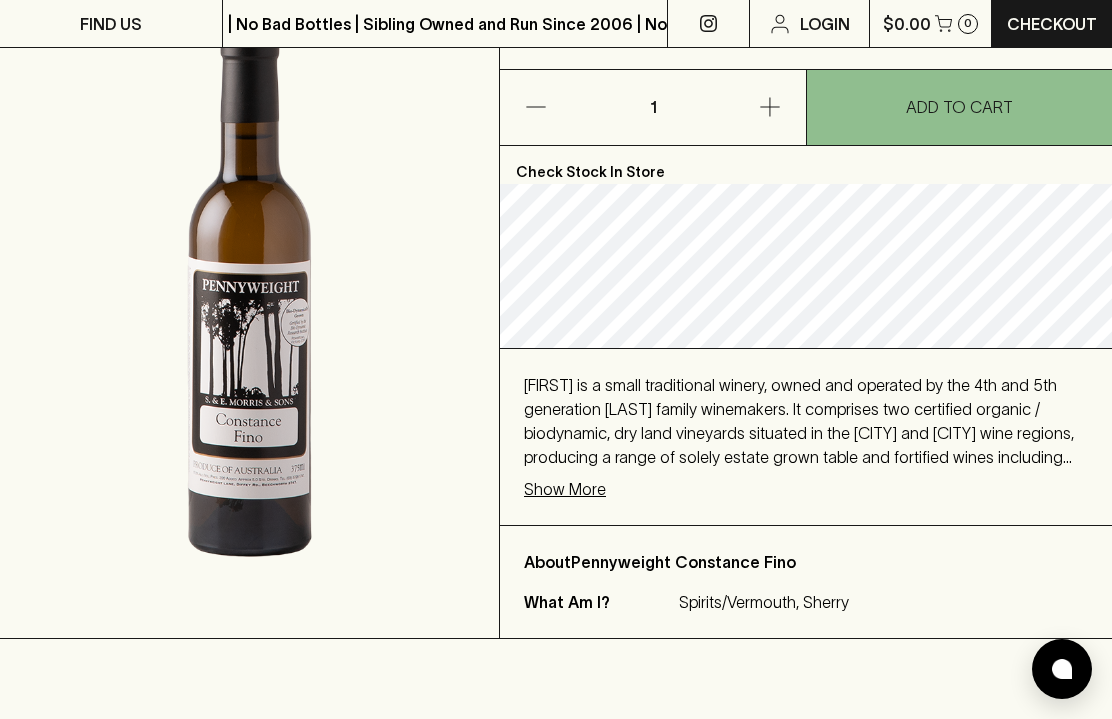 click on "Show More" at bounding box center [565, 489] 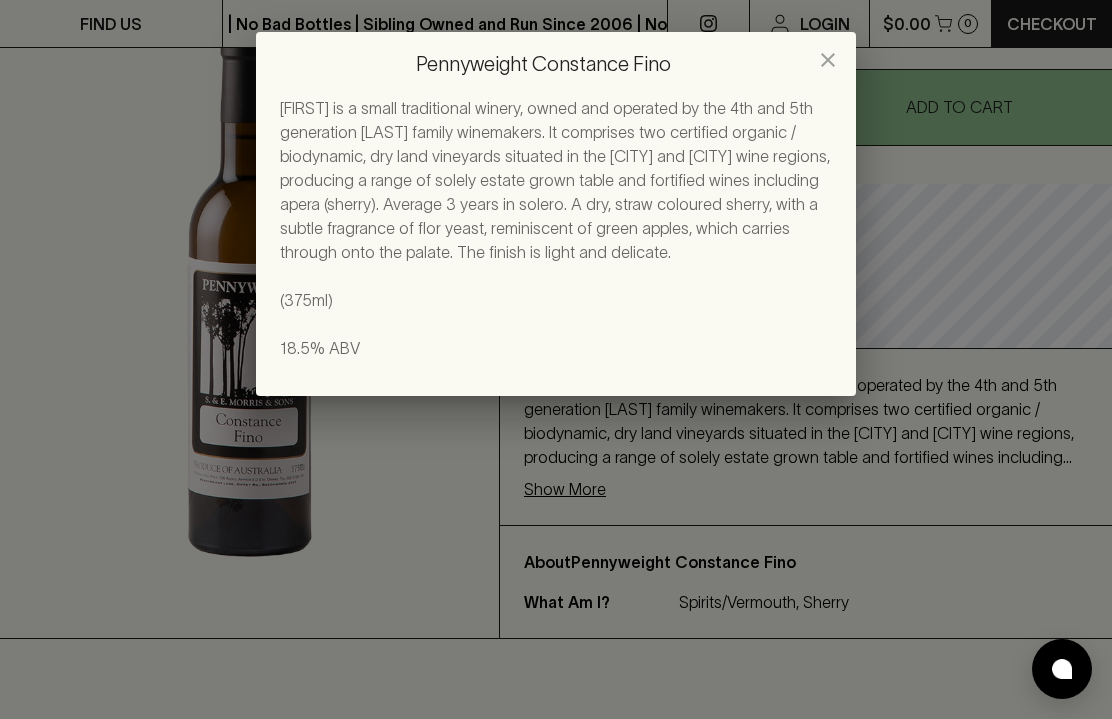 click at bounding box center (828, 60) 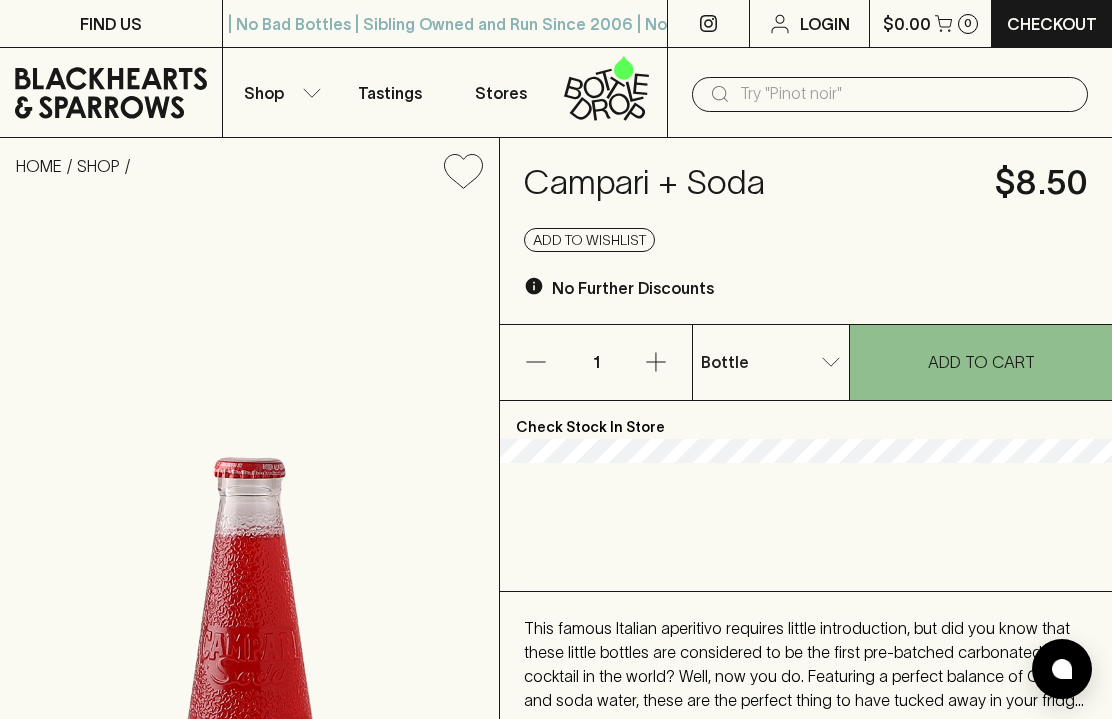scroll, scrollTop: 288, scrollLeft: 0, axis: vertical 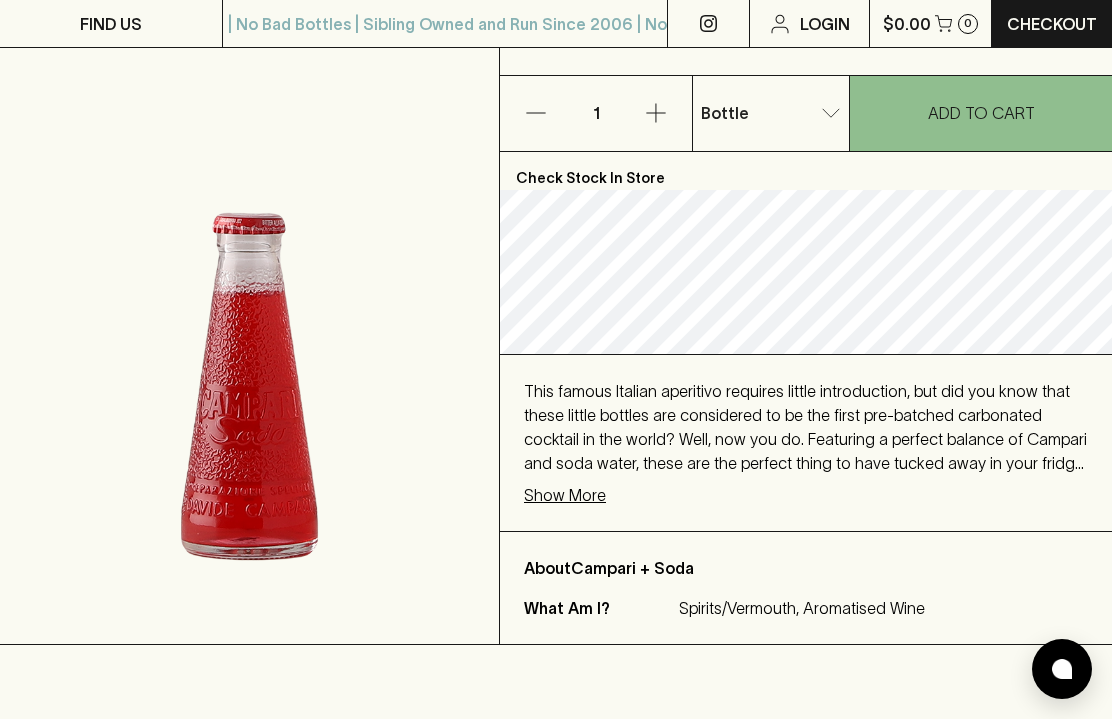 click on "Show More" at bounding box center (565, 495) 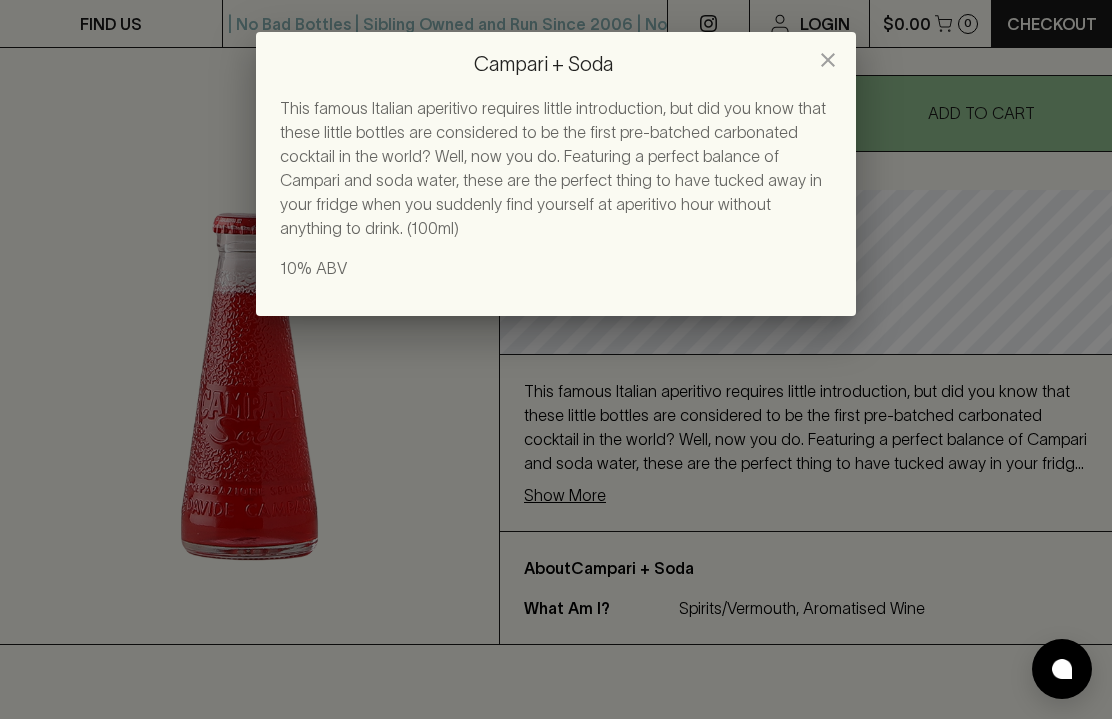 click 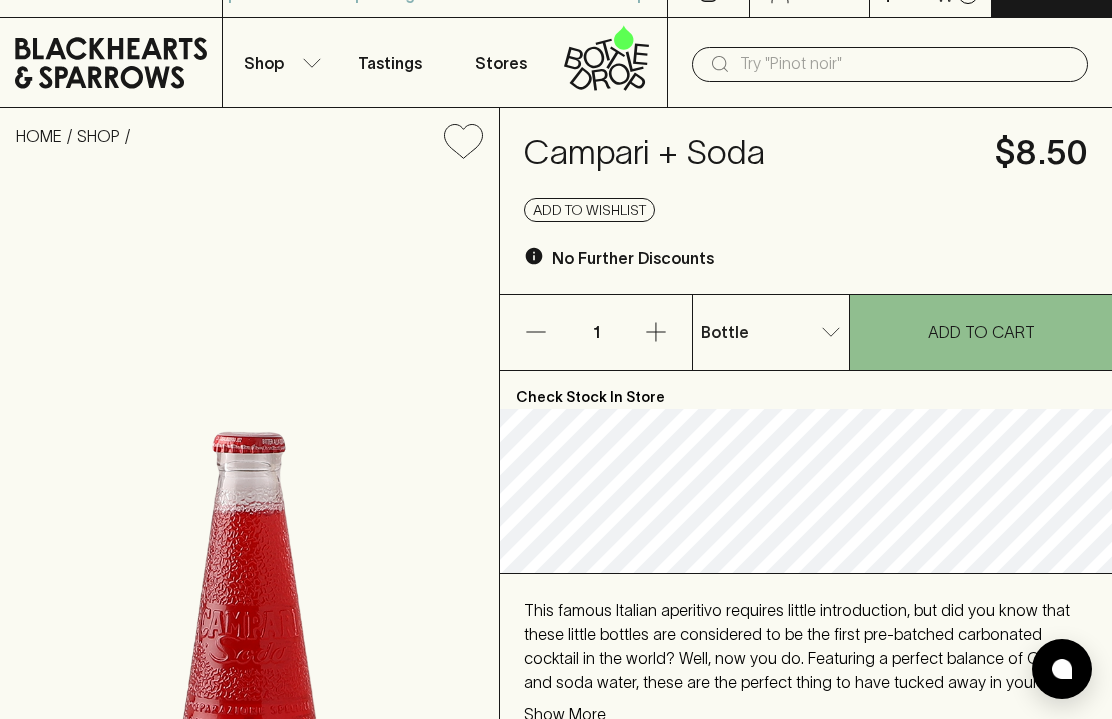 scroll, scrollTop: 19, scrollLeft: 0, axis: vertical 